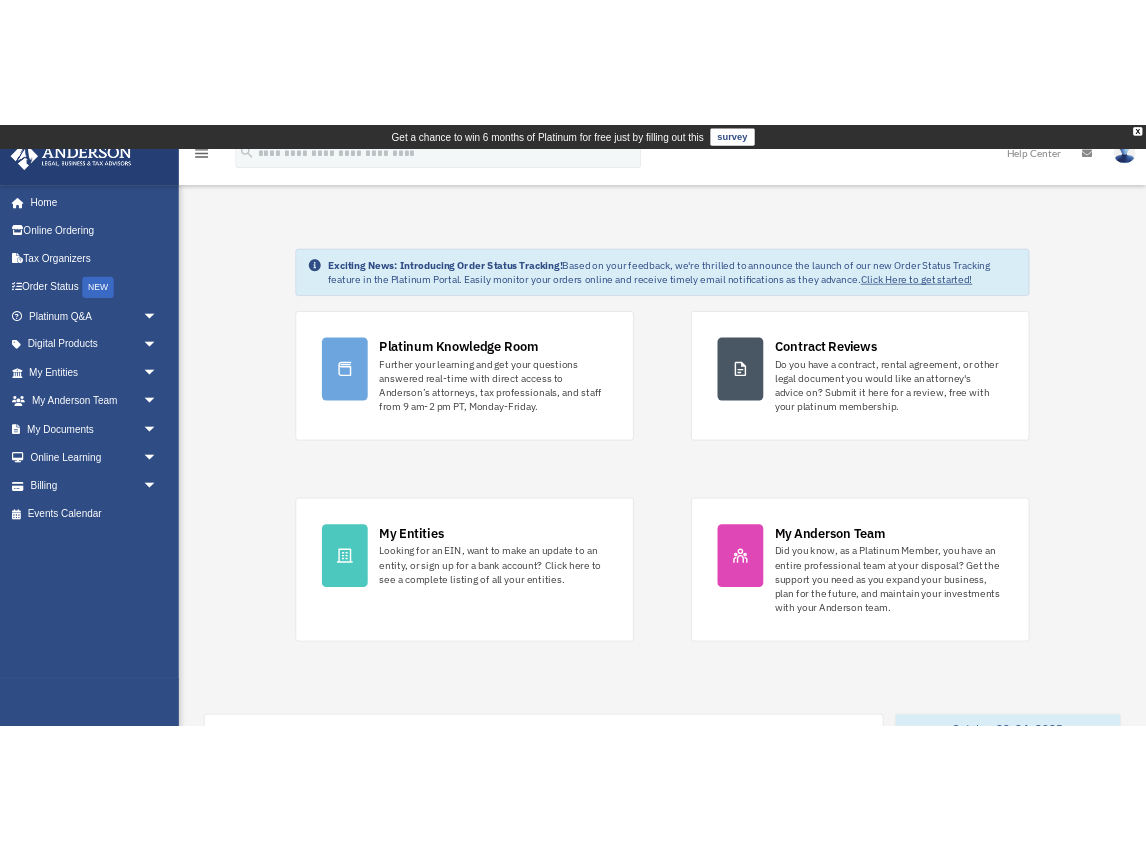 scroll, scrollTop: 0, scrollLeft: 0, axis: both 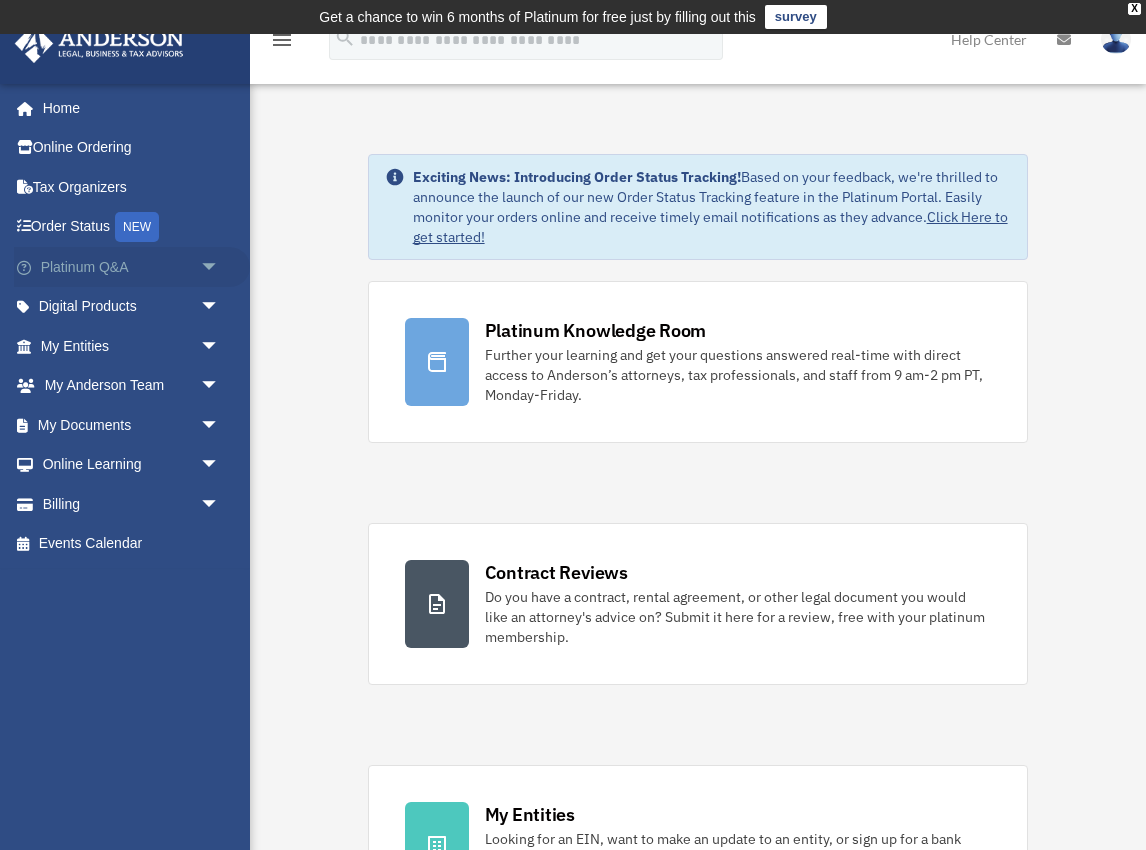 click on "arrow_drop_down" at bounding box center (220, 267) 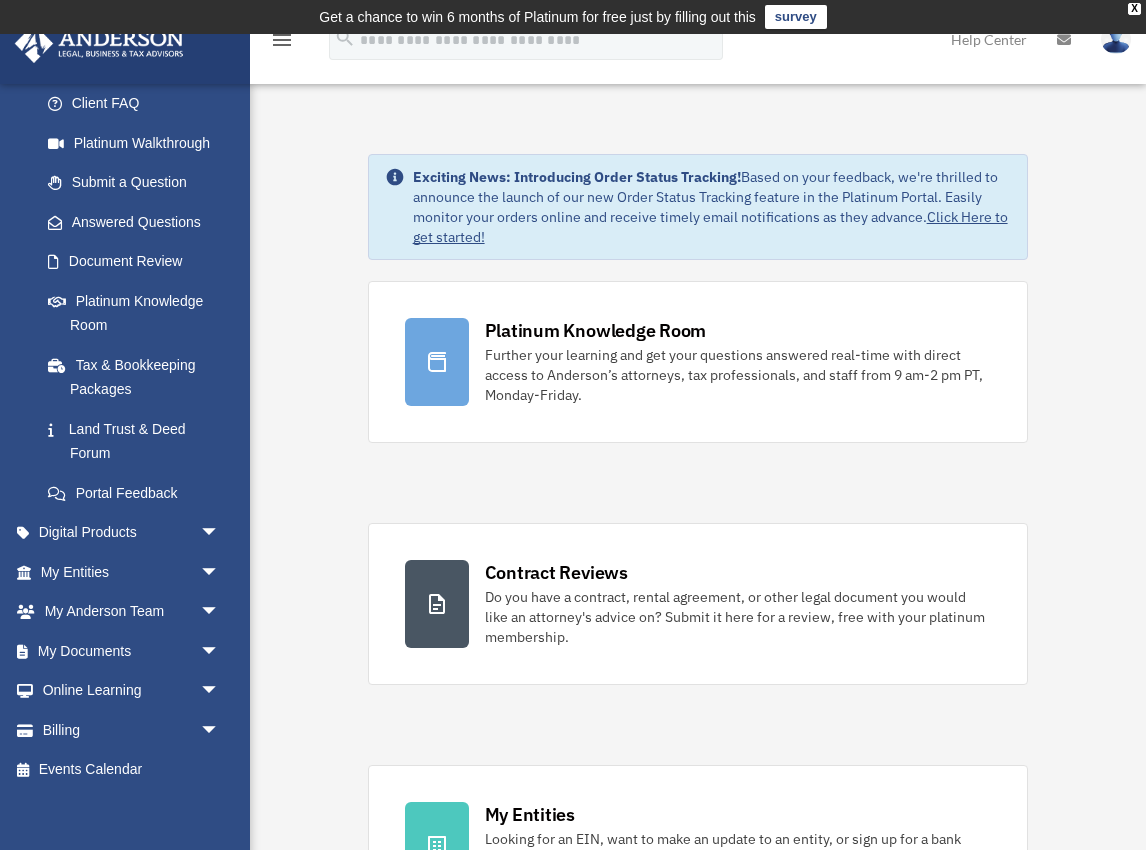 scroll, scrollTop: 202, scrollLeft: 0, axis: vertical 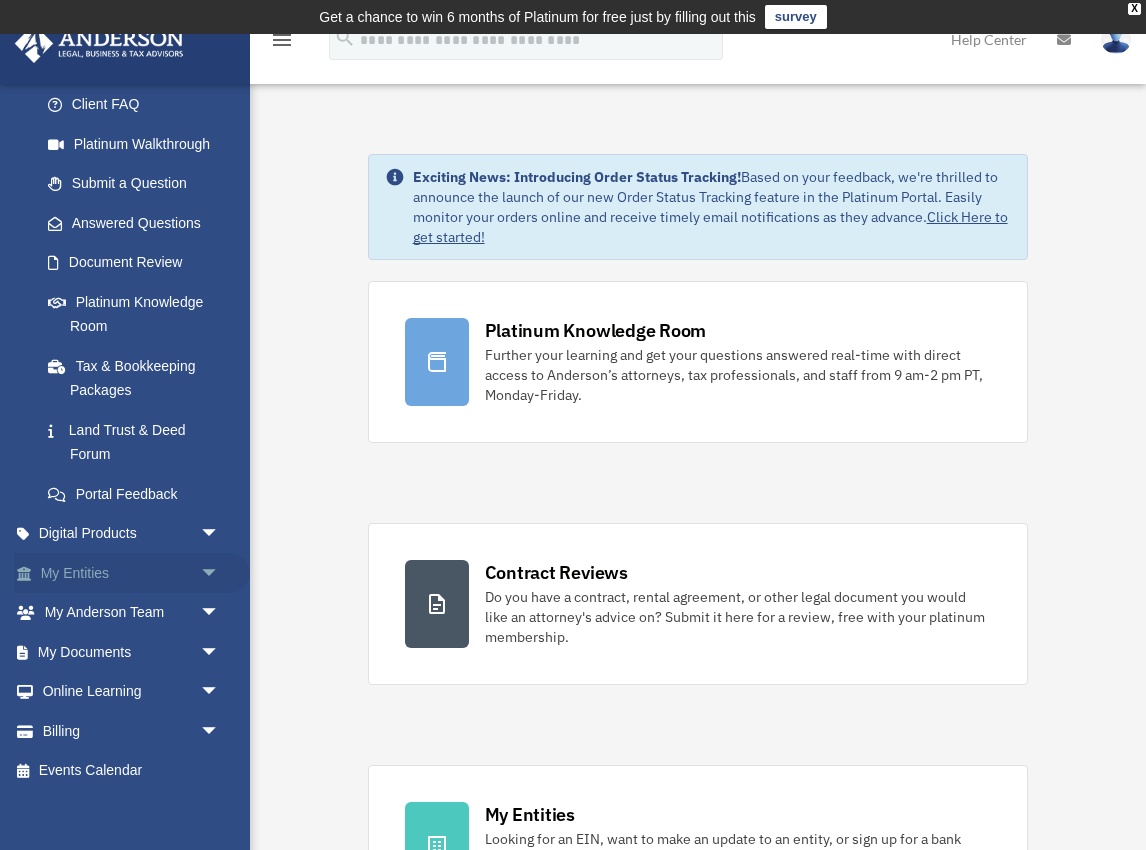 click on "arrow_drop_down" at bounding box center (220, 573) 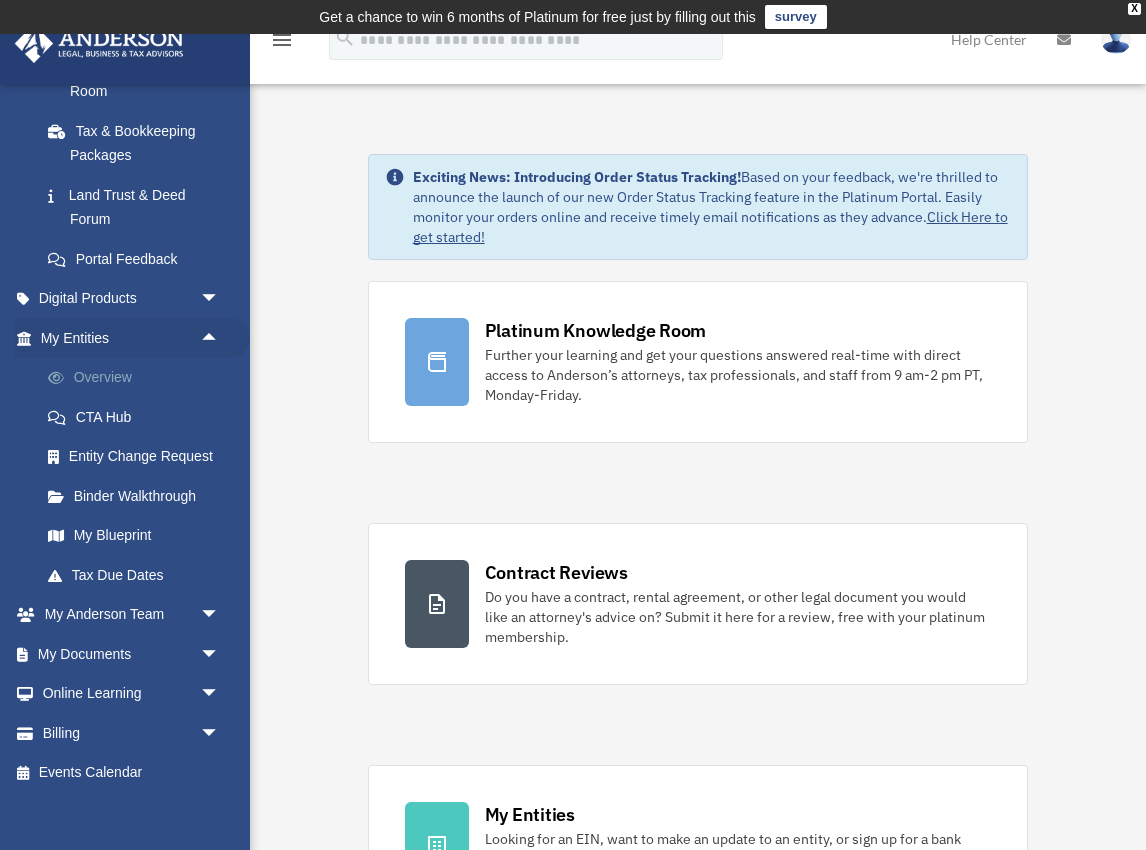scroll, scrollTop: 436, scrollLeft: 0, axis: vertical 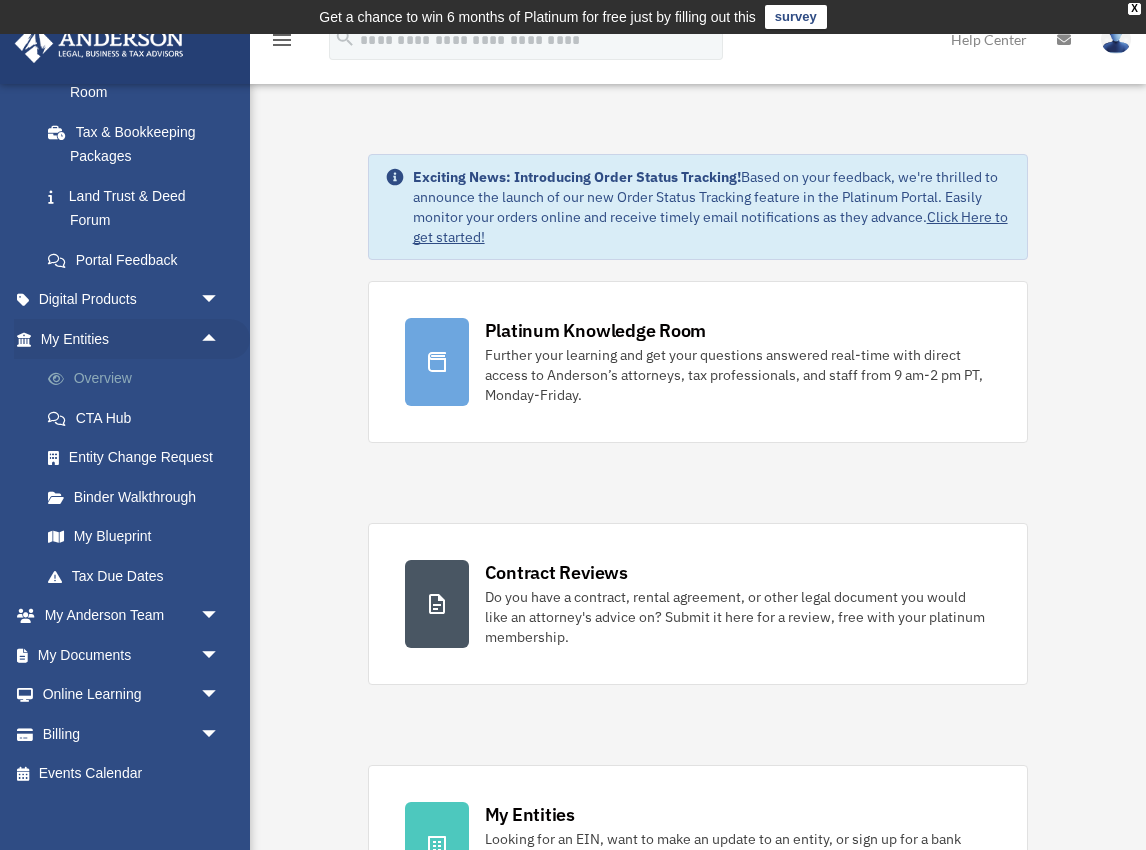 click on "Overview" at bounding box center [139, 379] 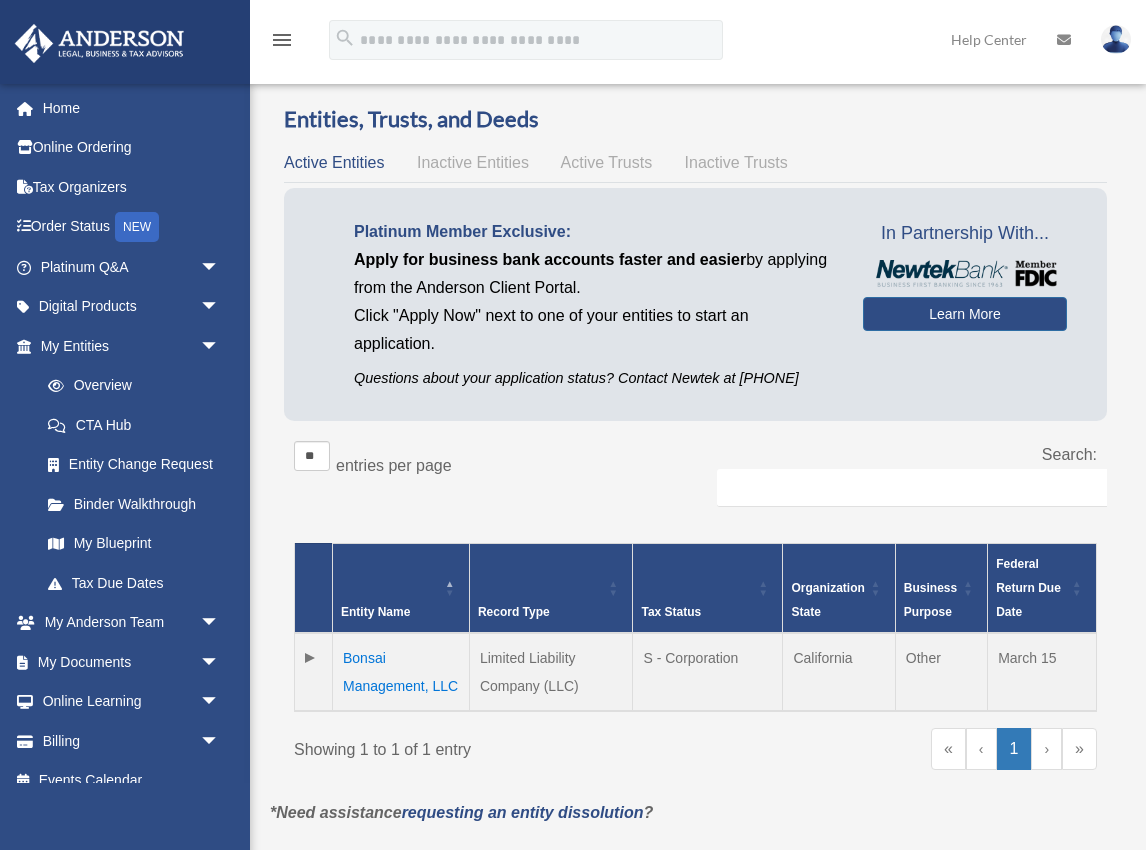 scroll, scrollTop: 0, scrollLeft: 0, axis: both 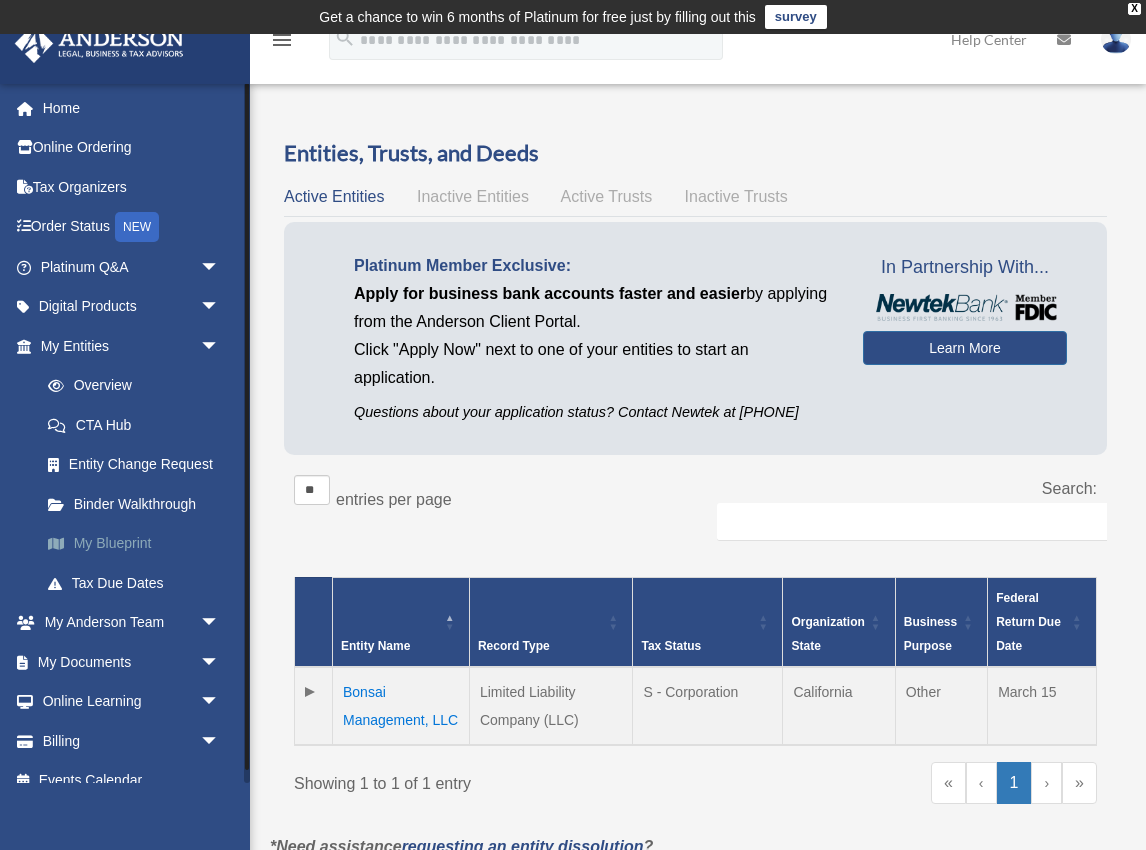 click on "My Blueprint" 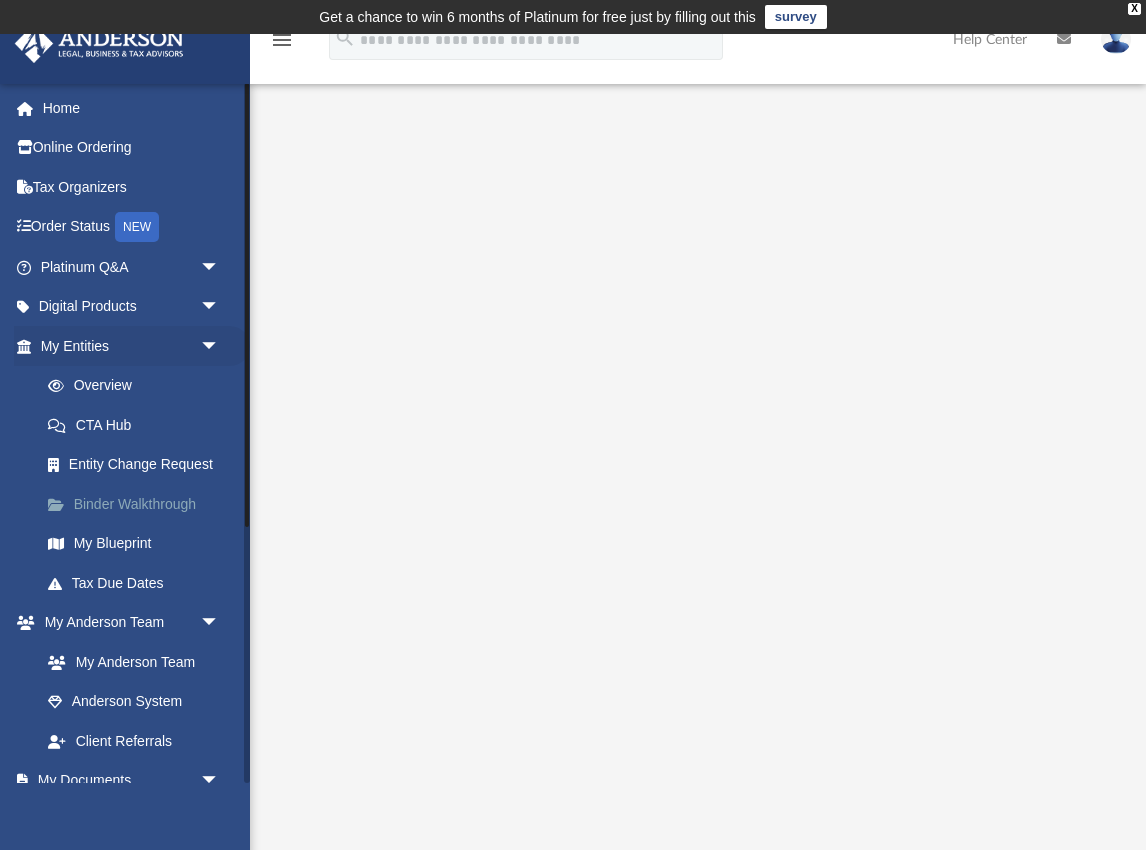 scroll, scrollTop: 0, scrollLeft: 0, axis: both 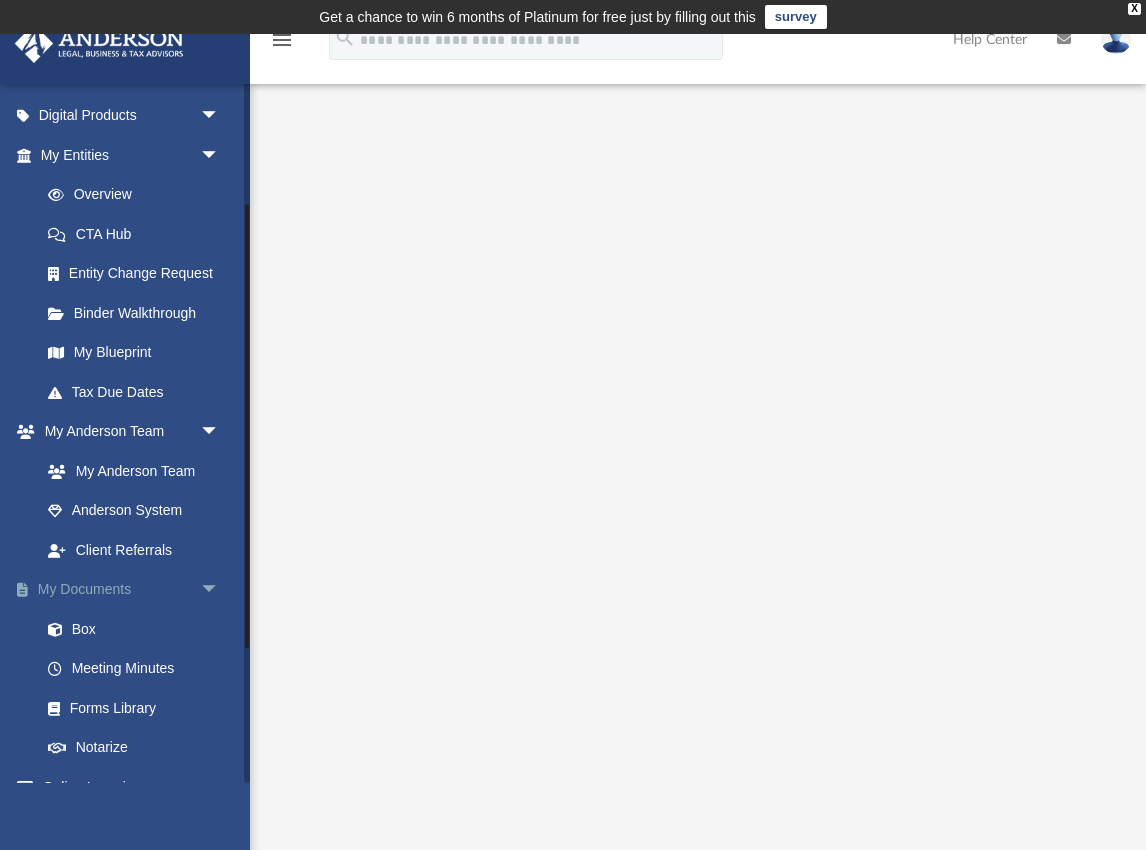 click on "arrow_drop_down" at bounding box center [220, 590] 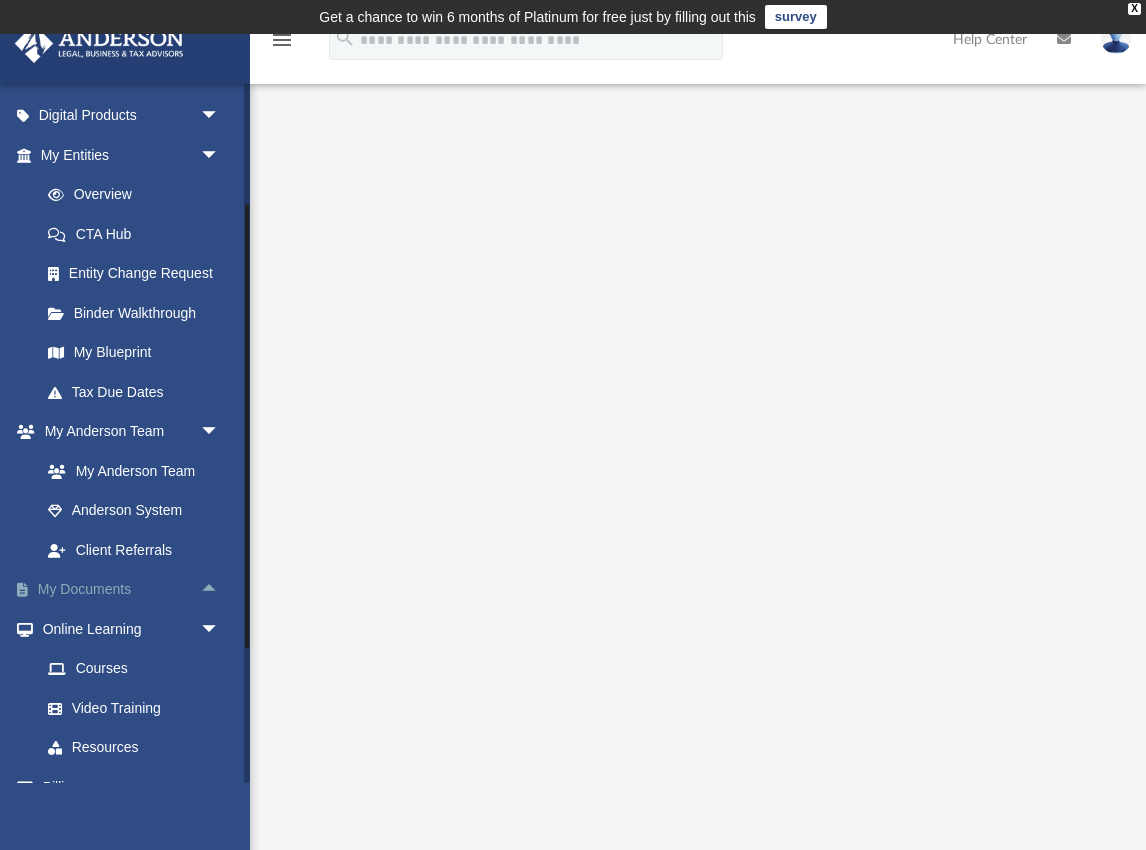 click on "arrow_drop_up" at bounding box center [220, 590] 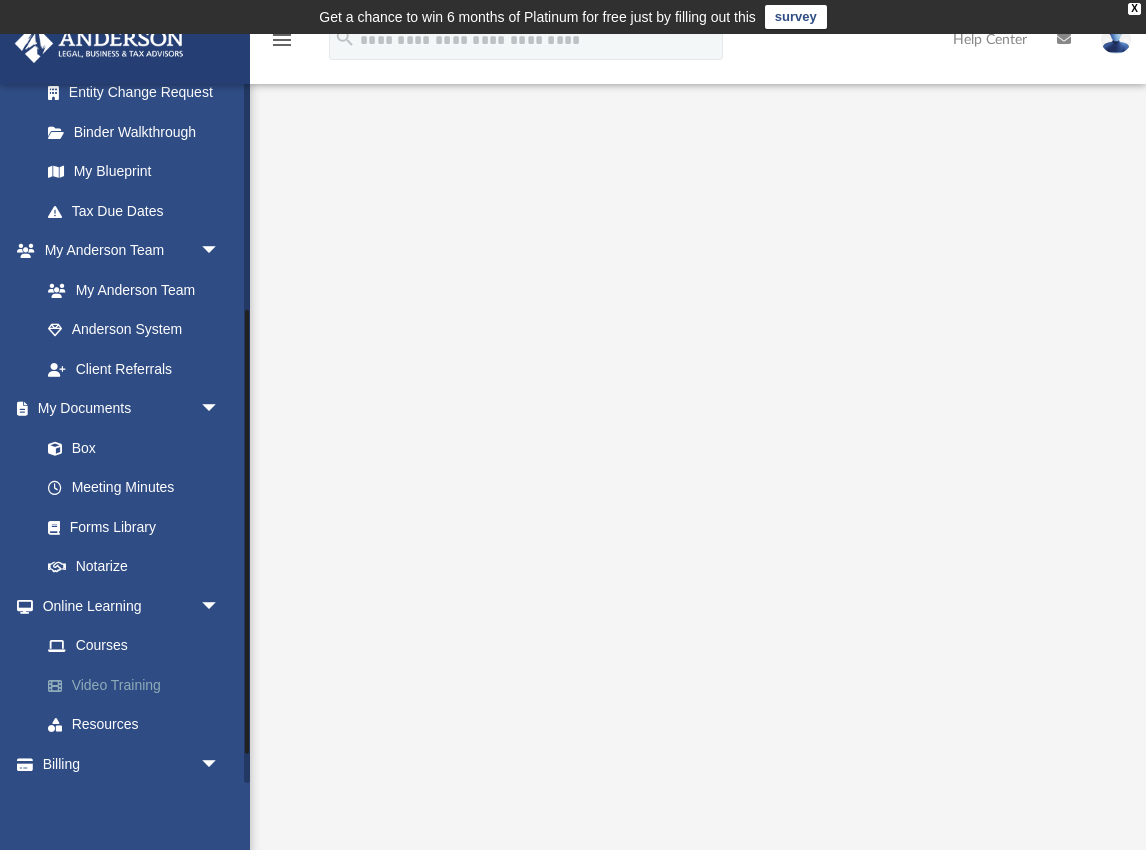 scroll, scrollTop: 374, scrollLeft: 0, axis: vertical 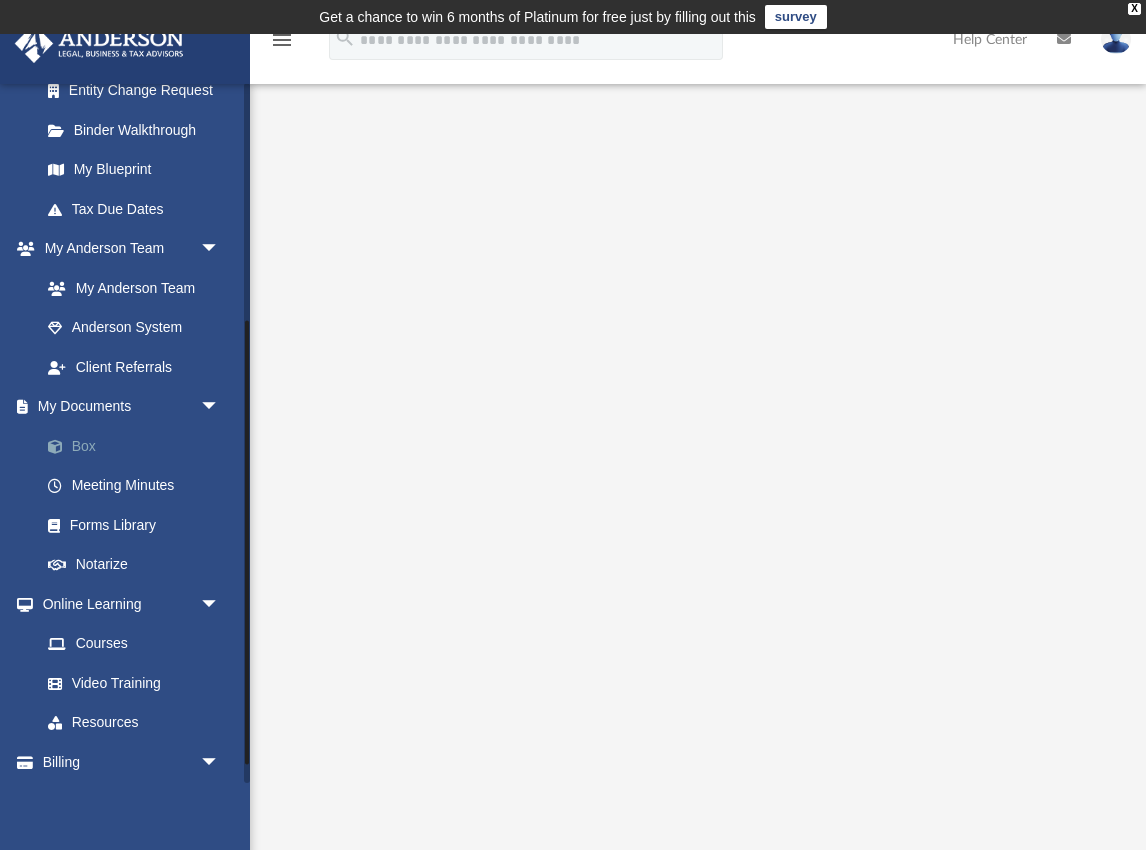 click on "Box" at bounding box center [139, 446] 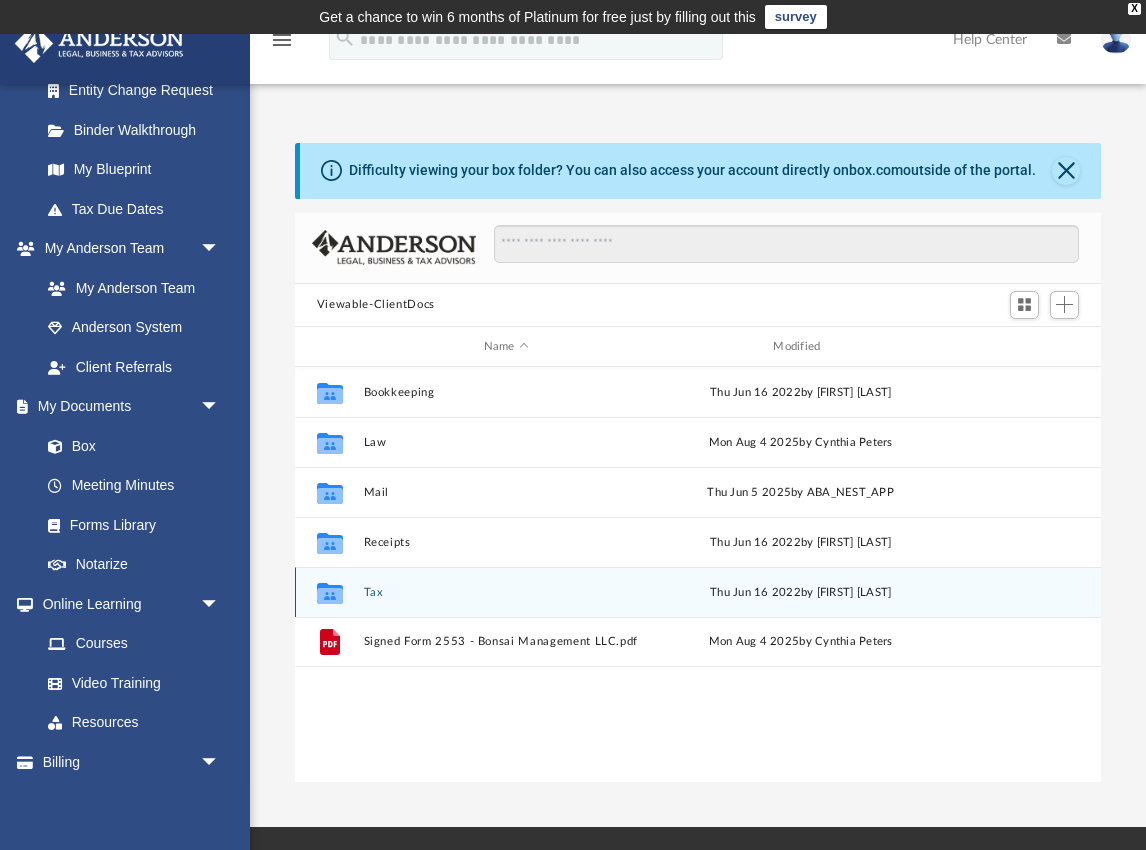 scroll, scrollTop: 1, scrollLeft: 1, axis: both 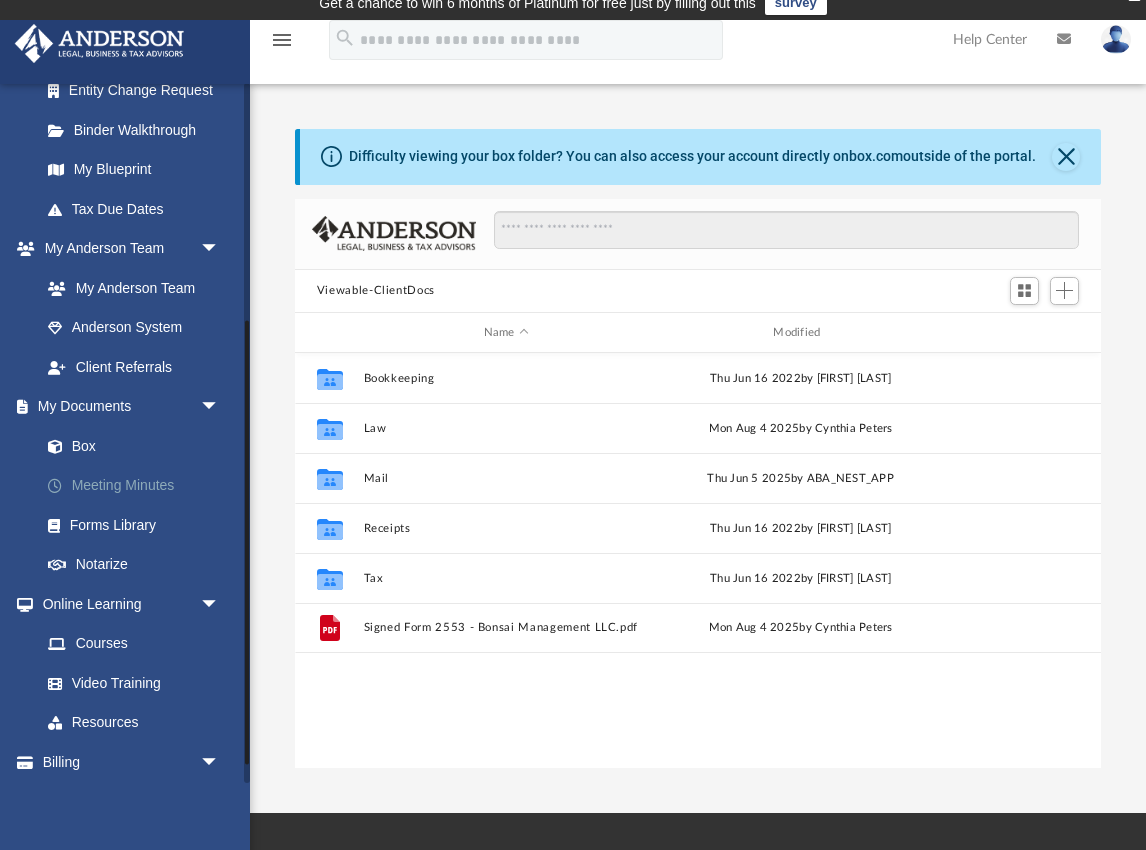 click on "Meeting Minutes" at bounding box center (139, 486) 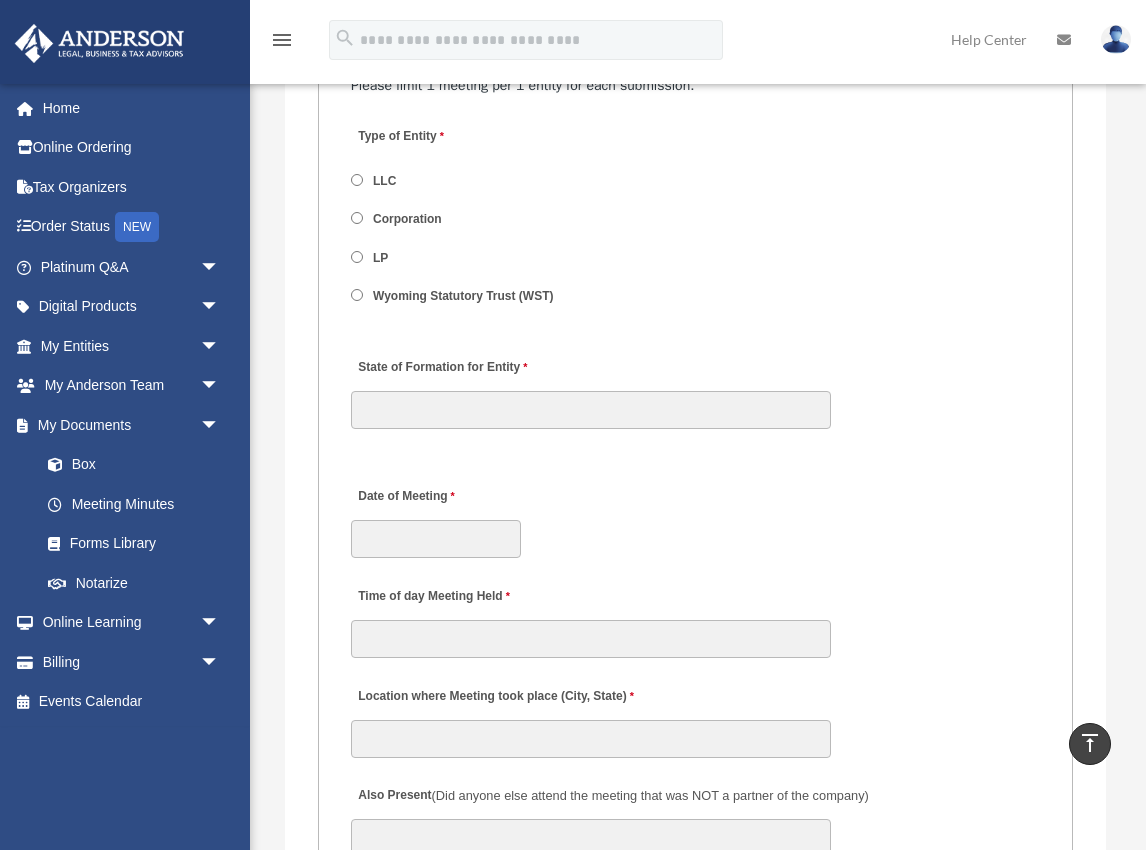 scroll, scrollTop: 3001, scrollLeft: 0, axis: vertical 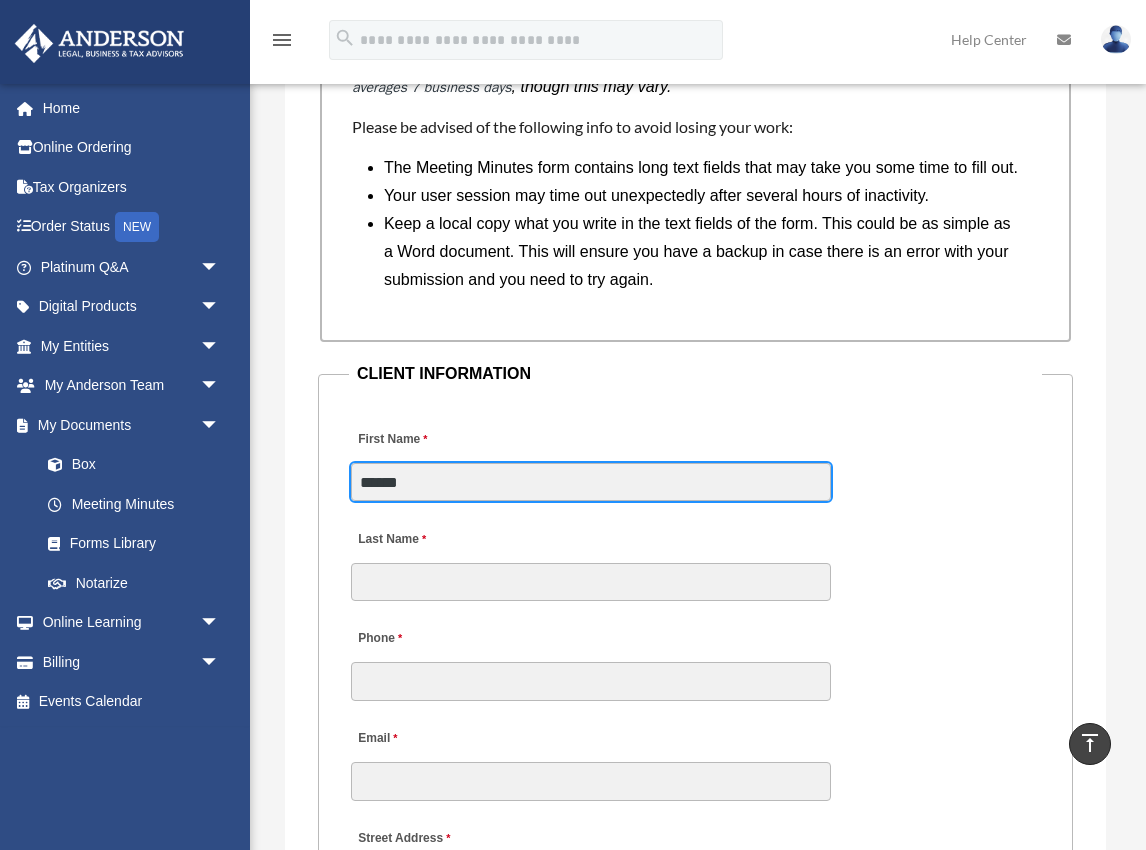 type on "******" 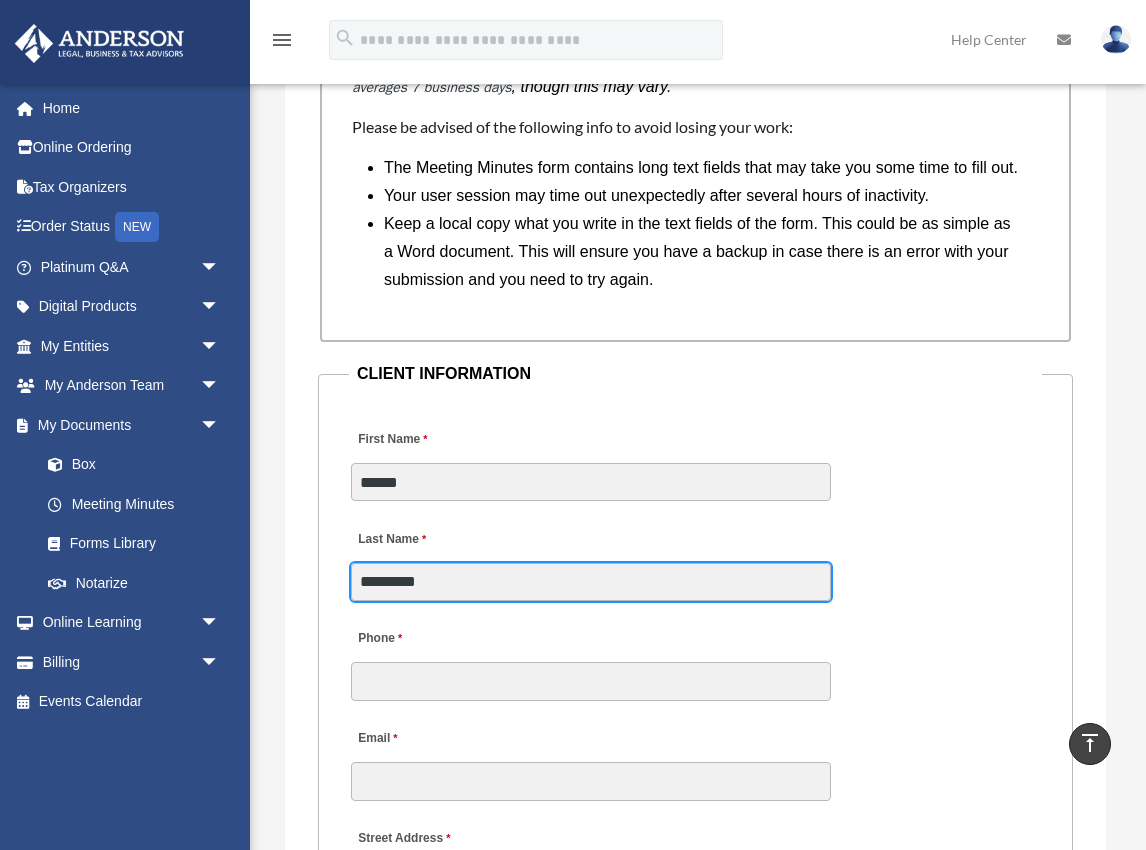 type on "*********" 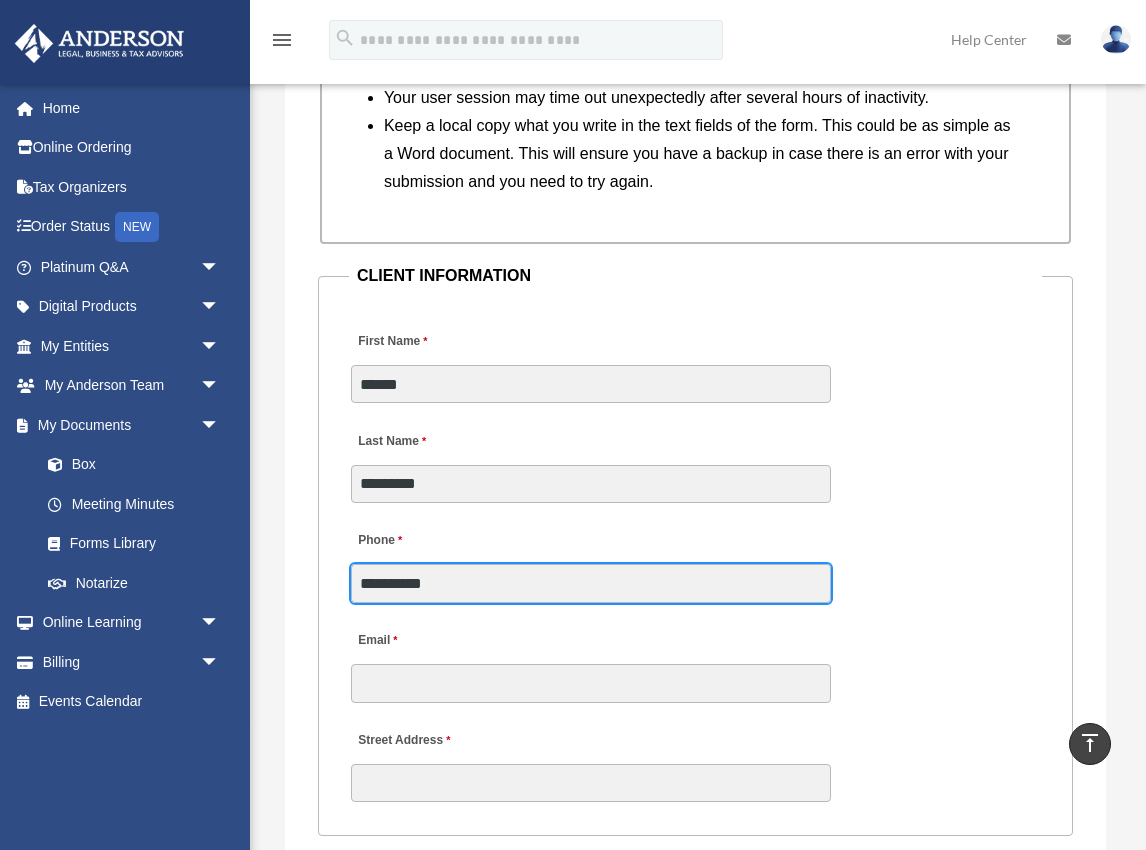 scroll, scrollTop: 2183, scrollLeft: 0, axis: vertical 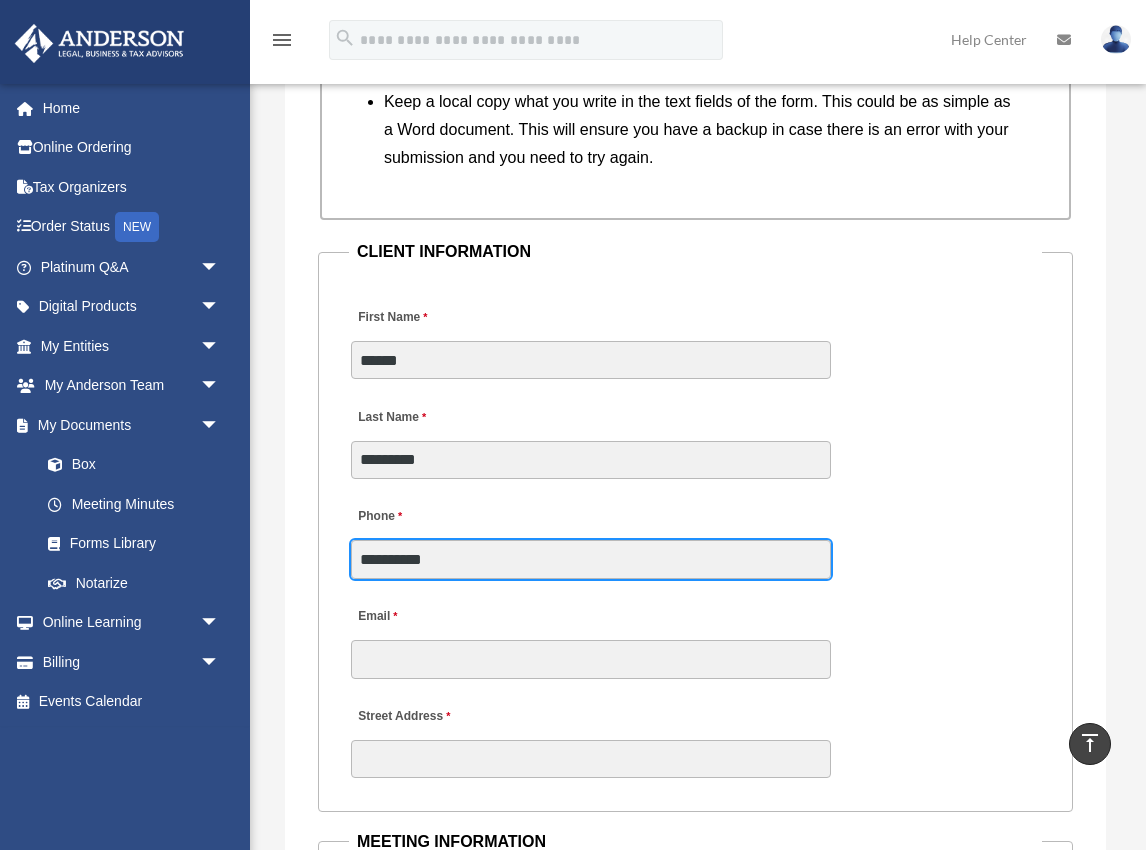 type on "**********" 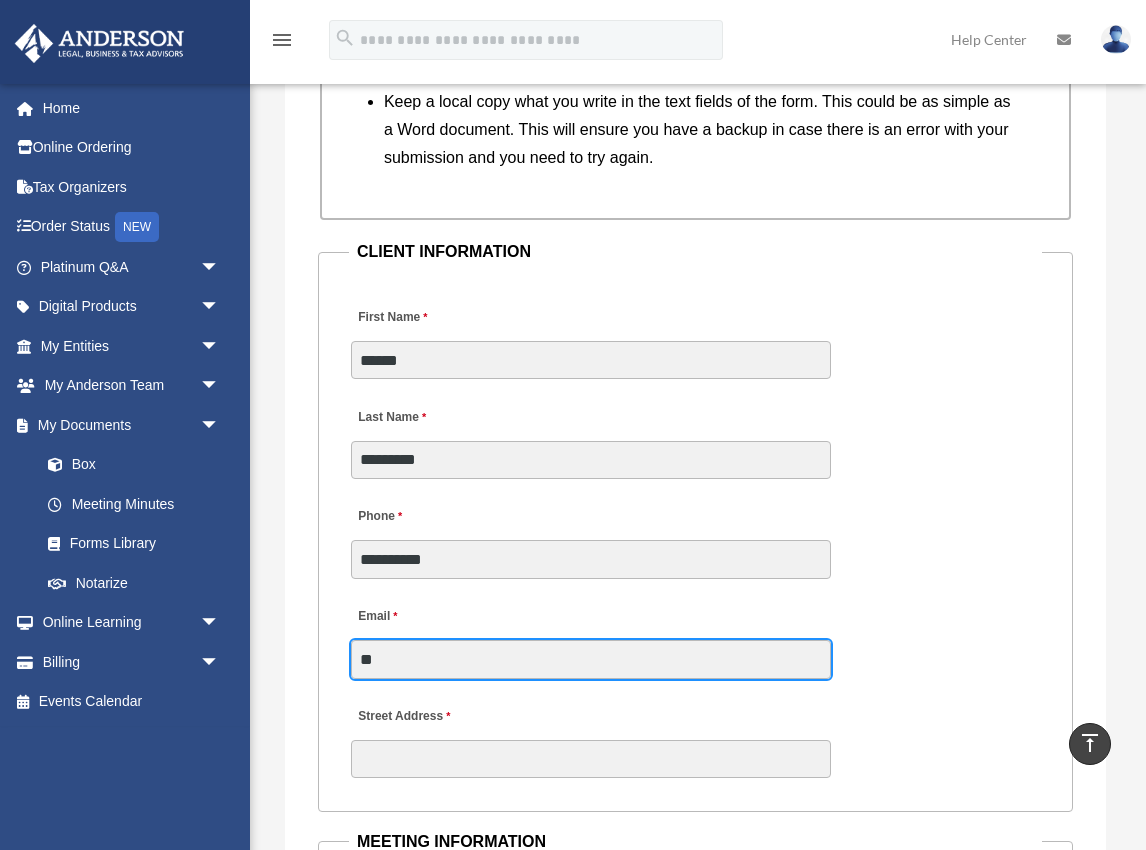 type on "***" 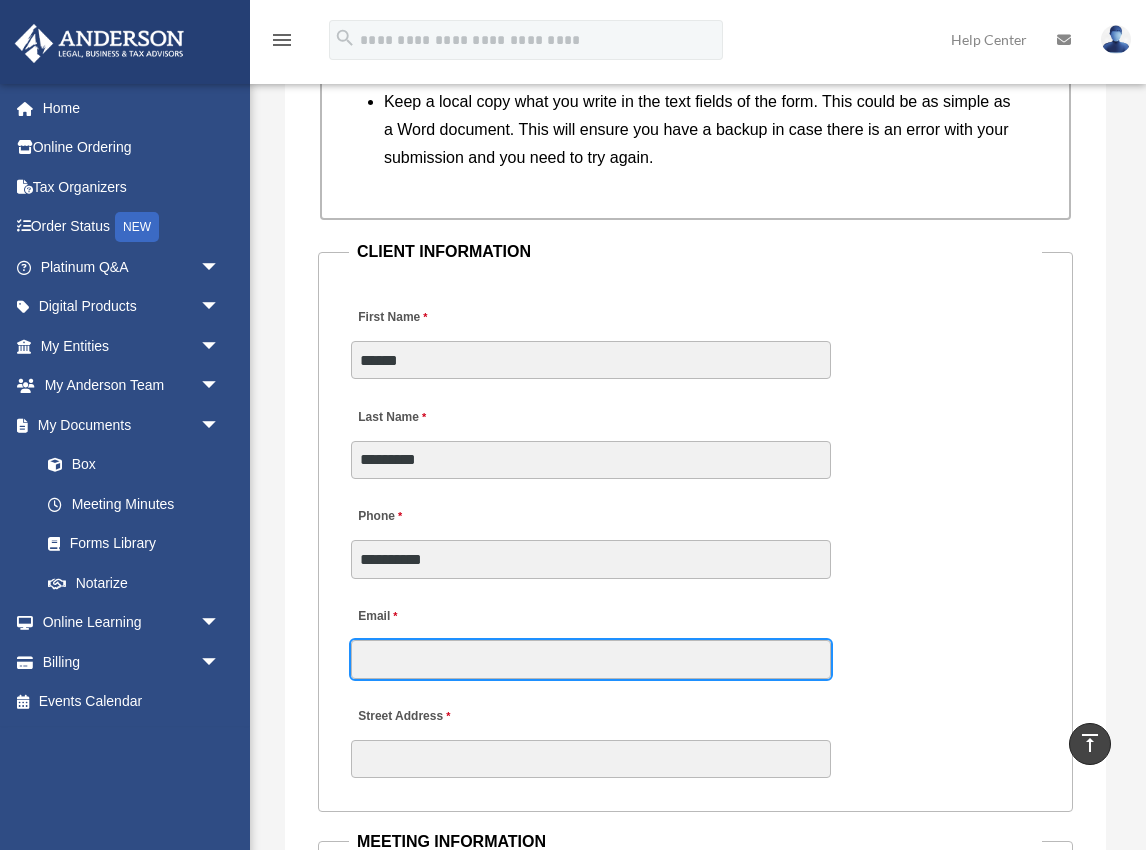 type on "**********" 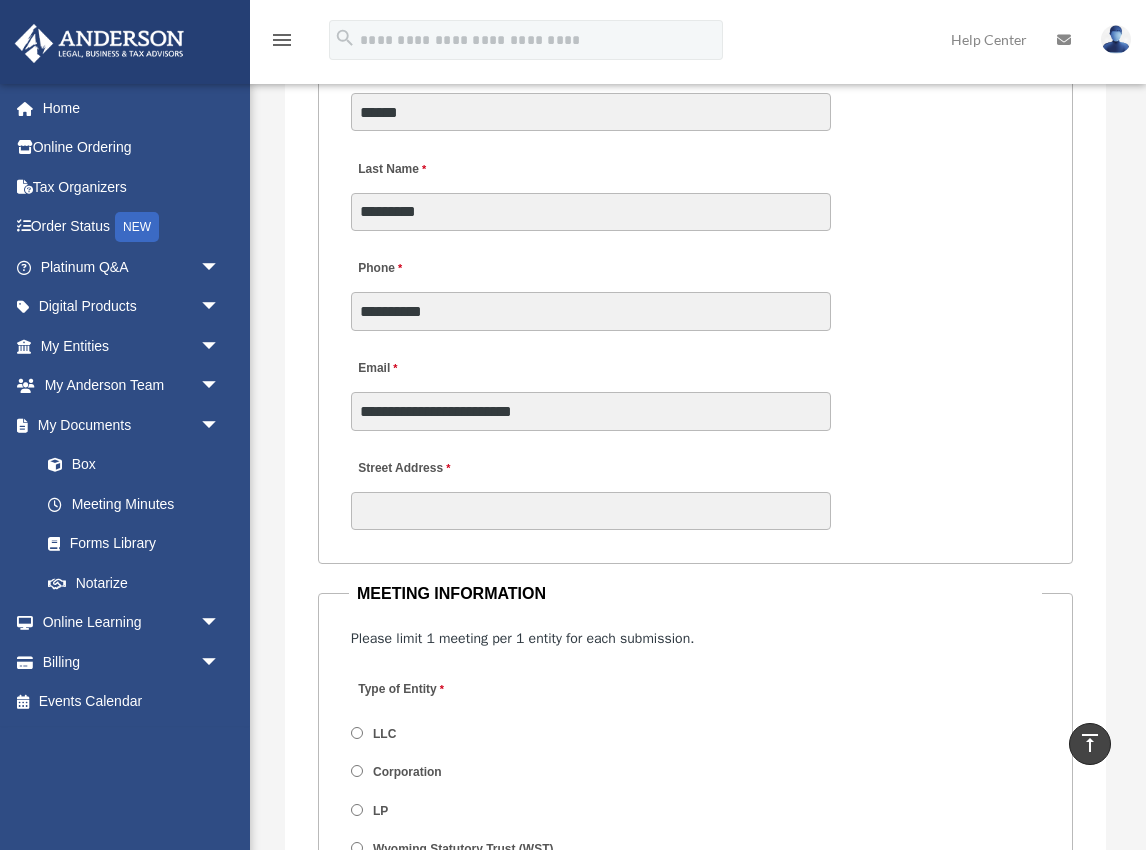 scroll, scrollTop: 2492, scrollLeft: 0, axis: vertical 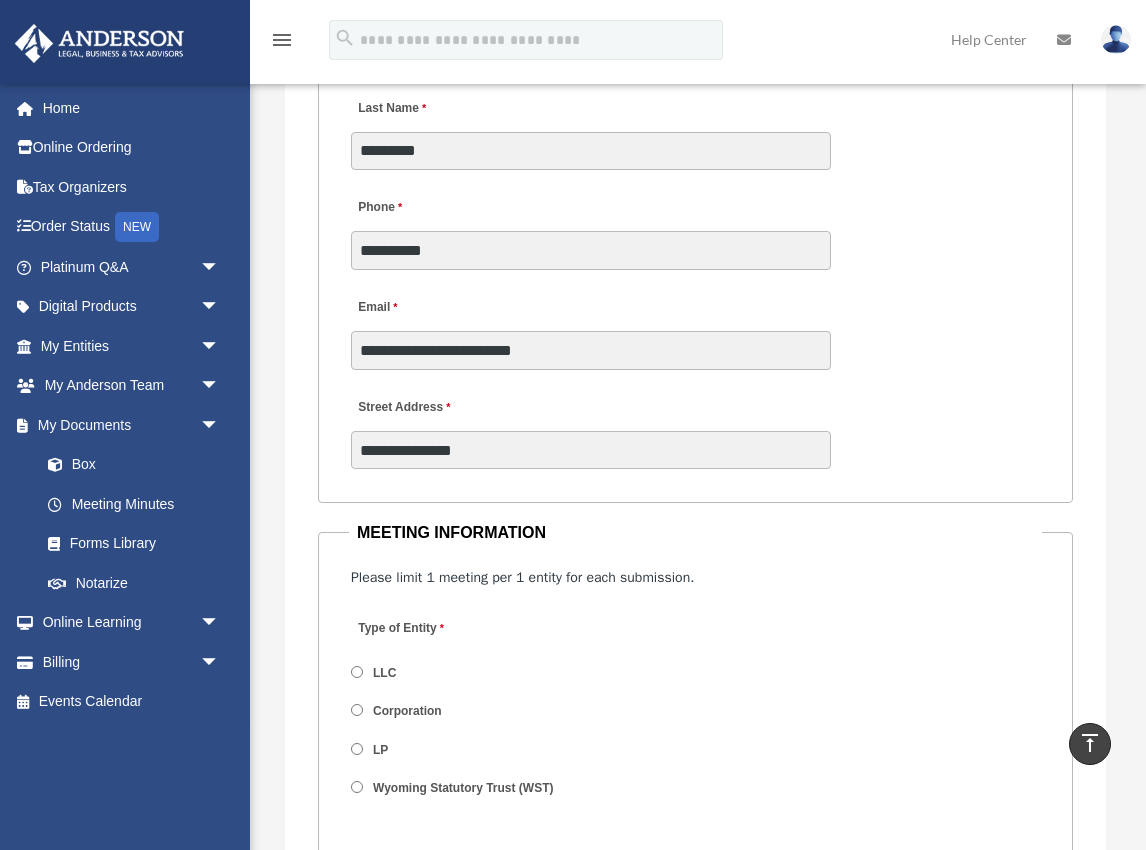 click on "**********" at bounding box center (695, 428) 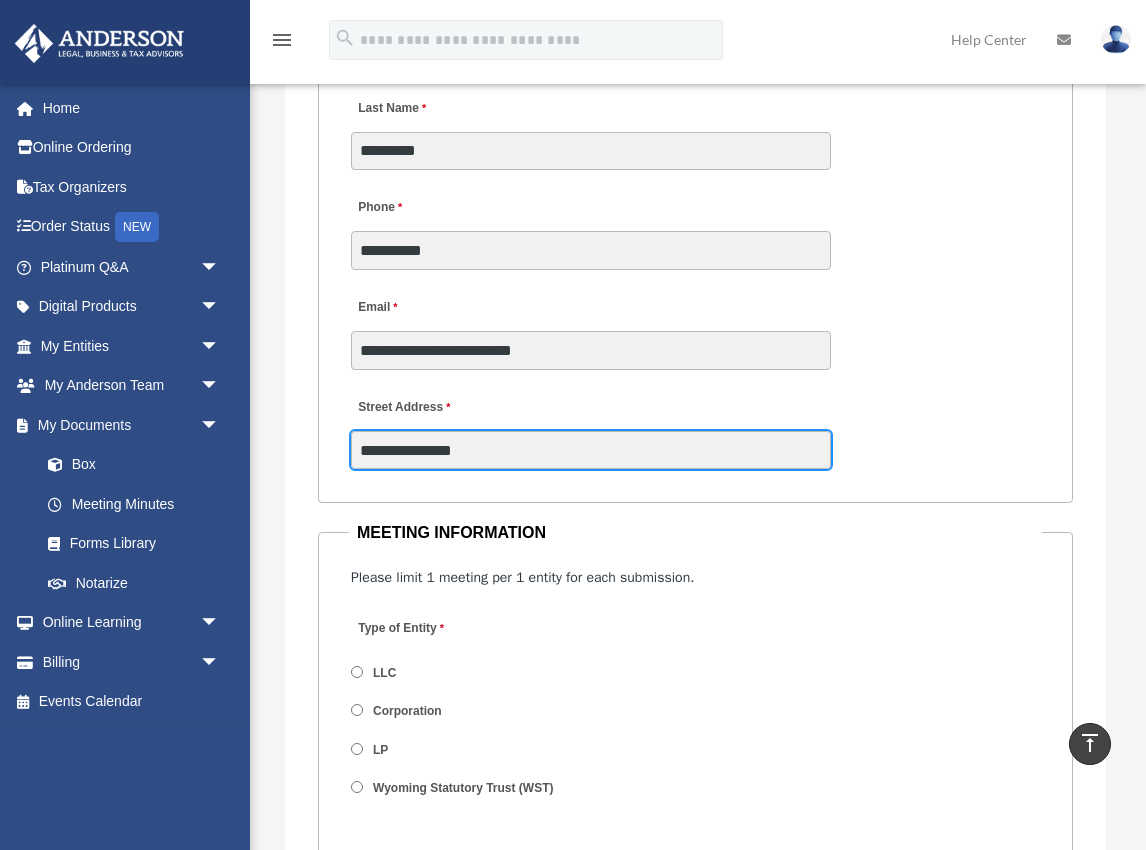 click on "**********" at bounding box center [591, 450] 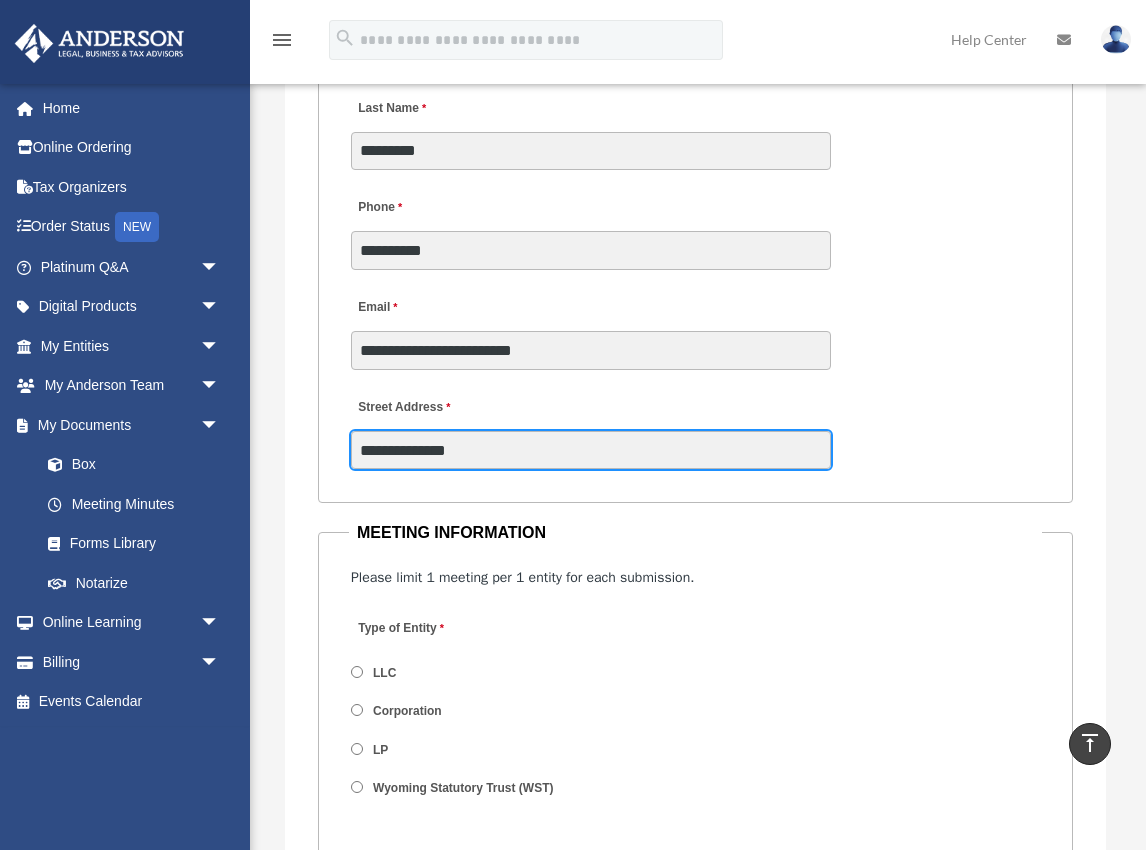 type on "**********" 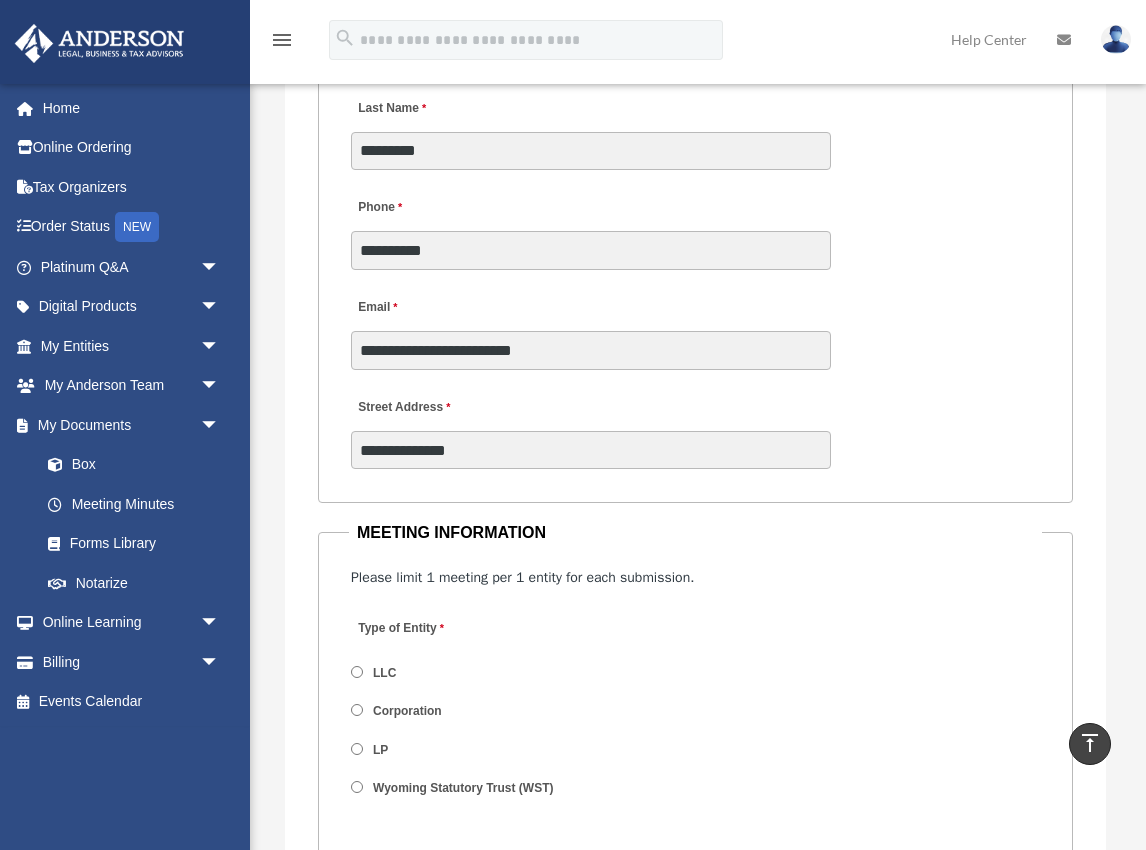 click on "**********" at bounding box center [695, 215] 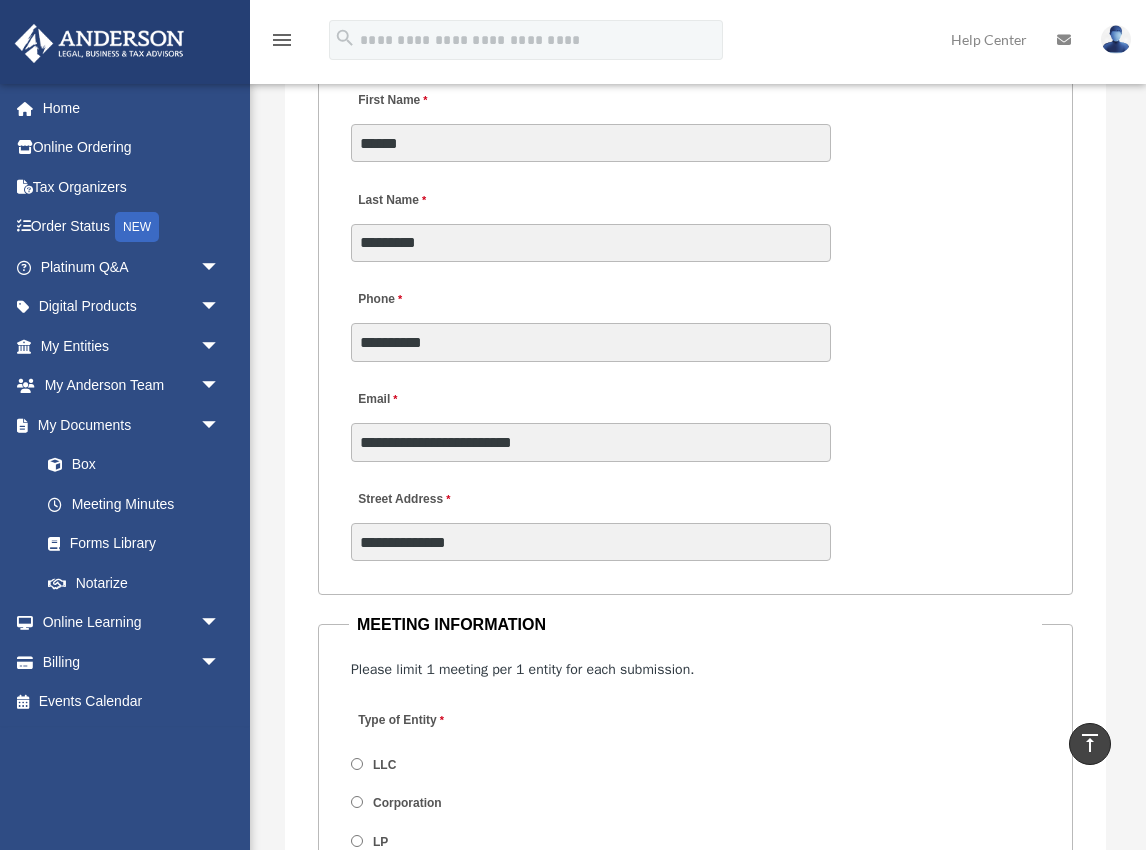 scroll, scrollTop: 2543, scrollLeft: 0, axis: vertical 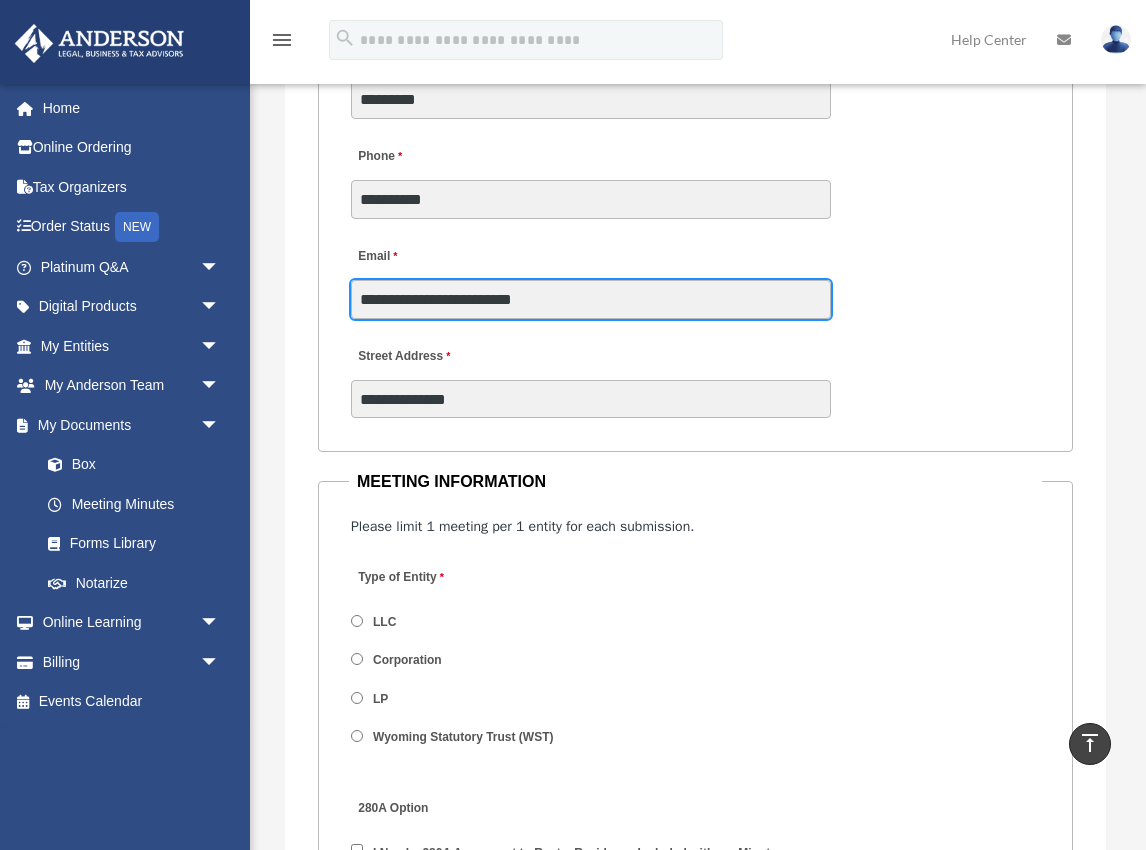 click on "**********" at bounding box center [591, 299] 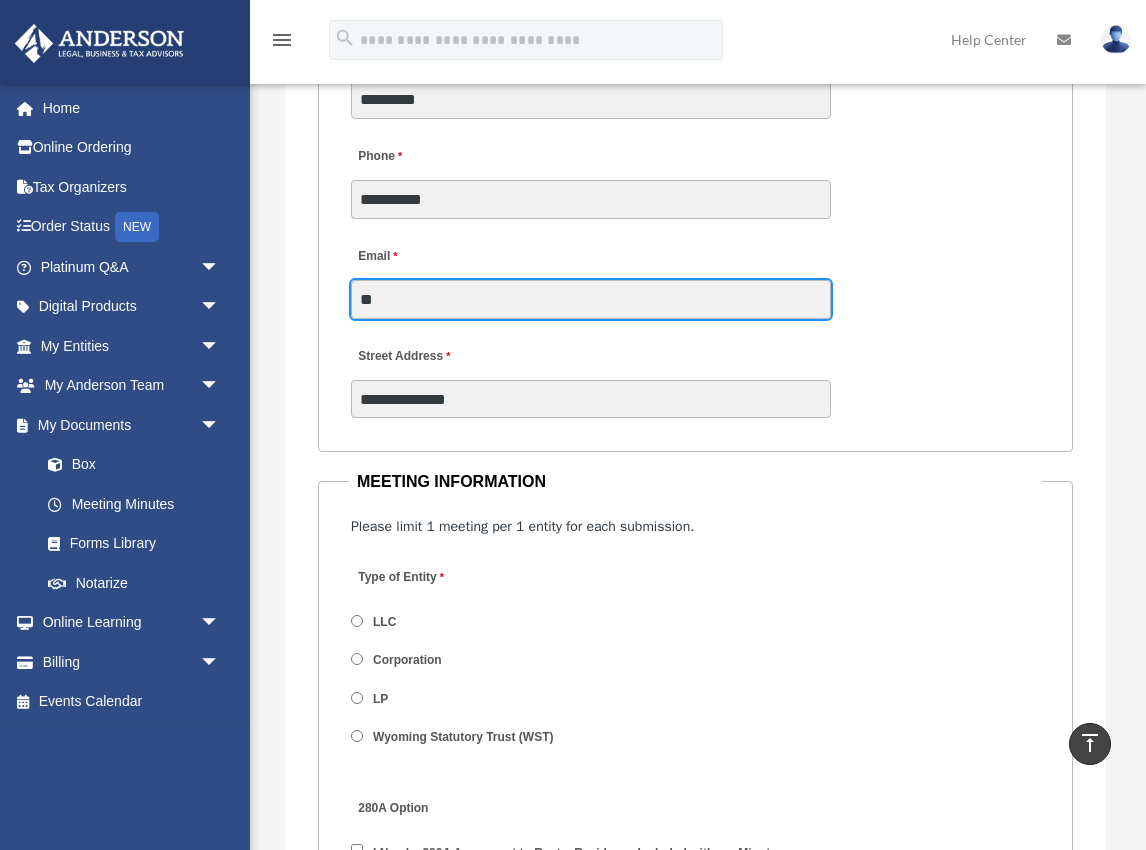 type on "*" 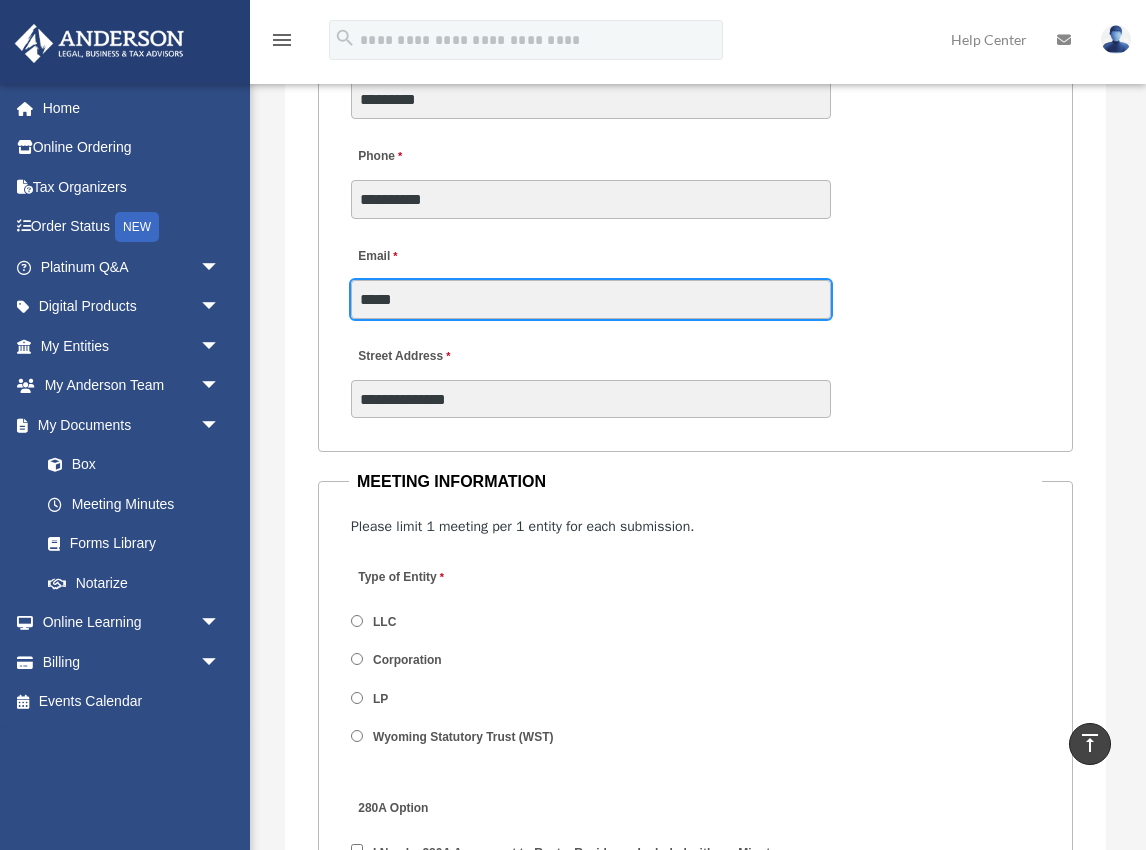 type on "******" 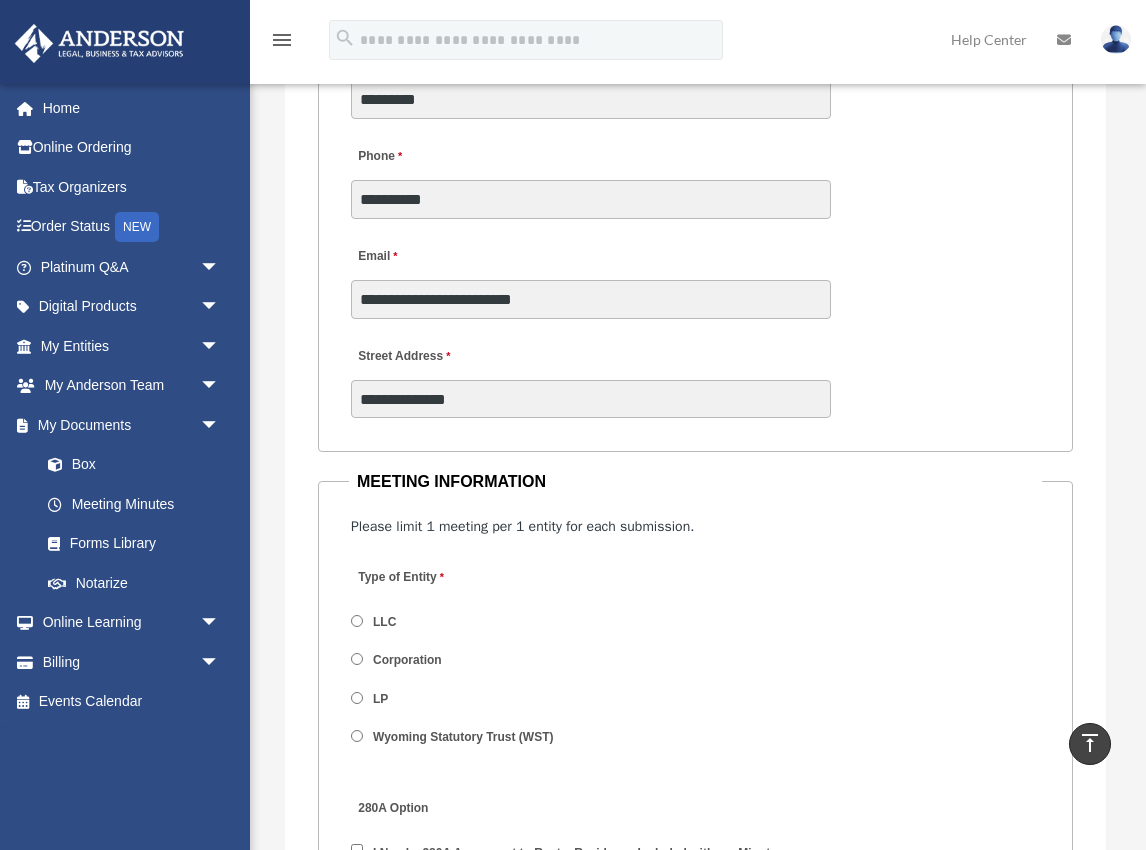 click on "**********" at bounding box center (695, 377) 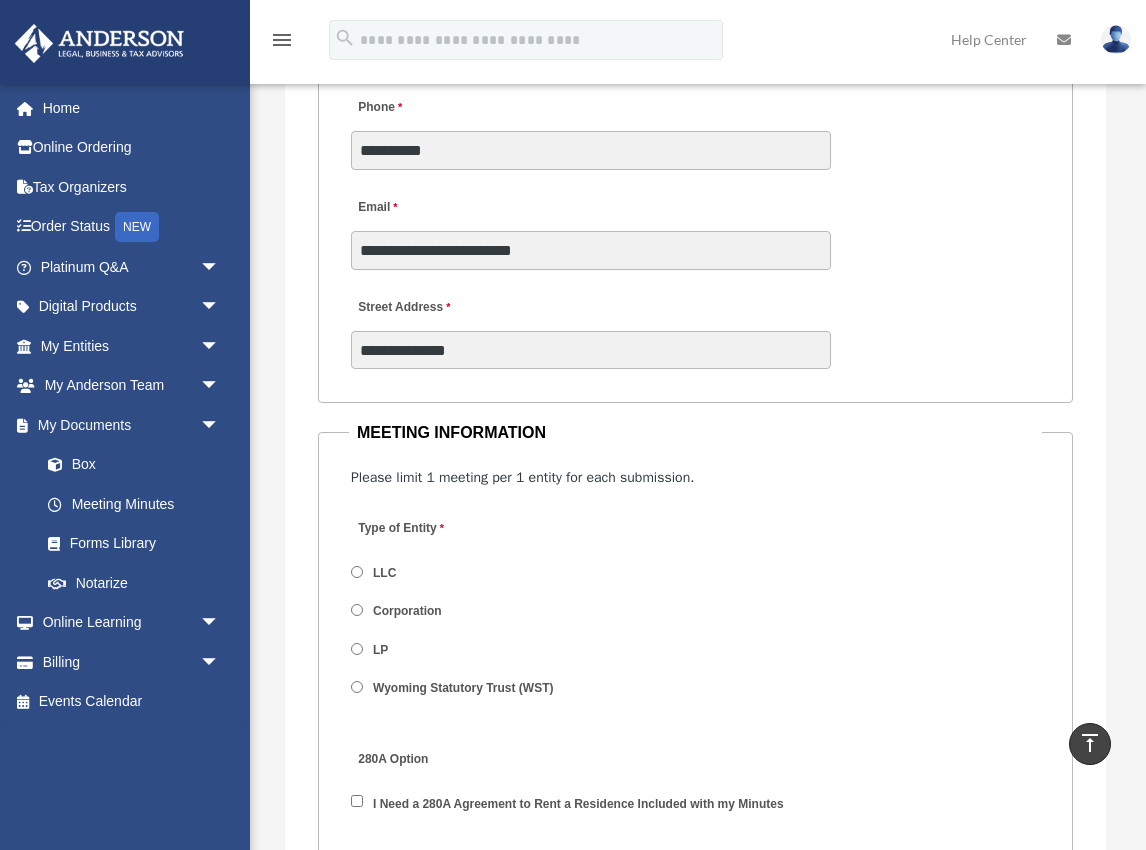 scroll, scrollTop: 2569, scrollLeft: 0, axis: vertical 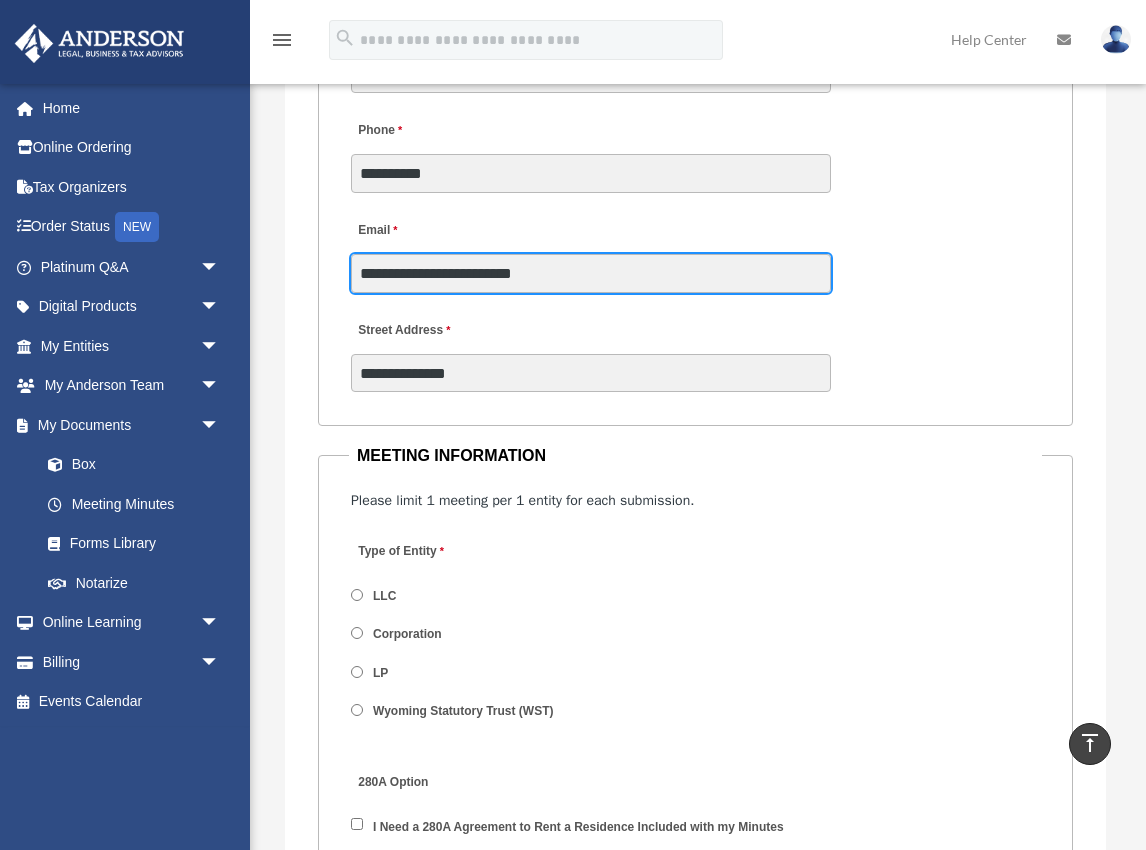 click on "**********" at bounding box center (591, 273) 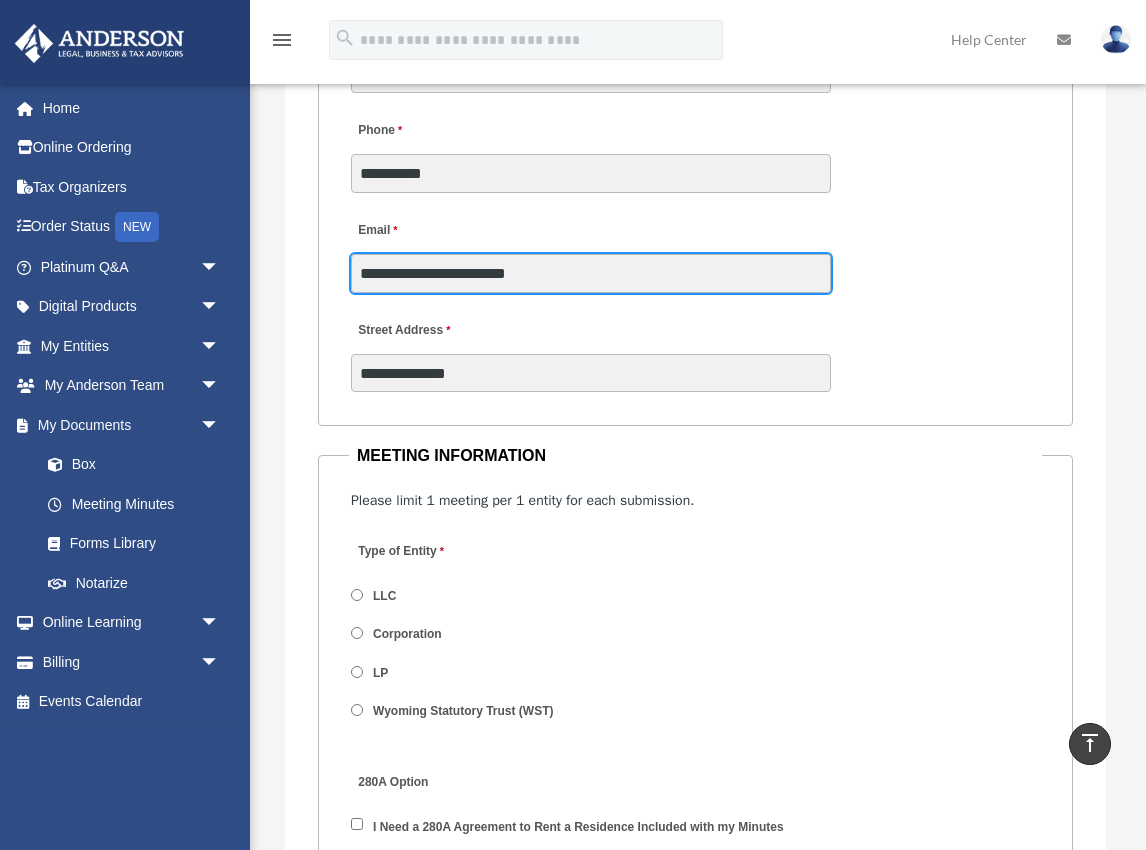 type on "**********" 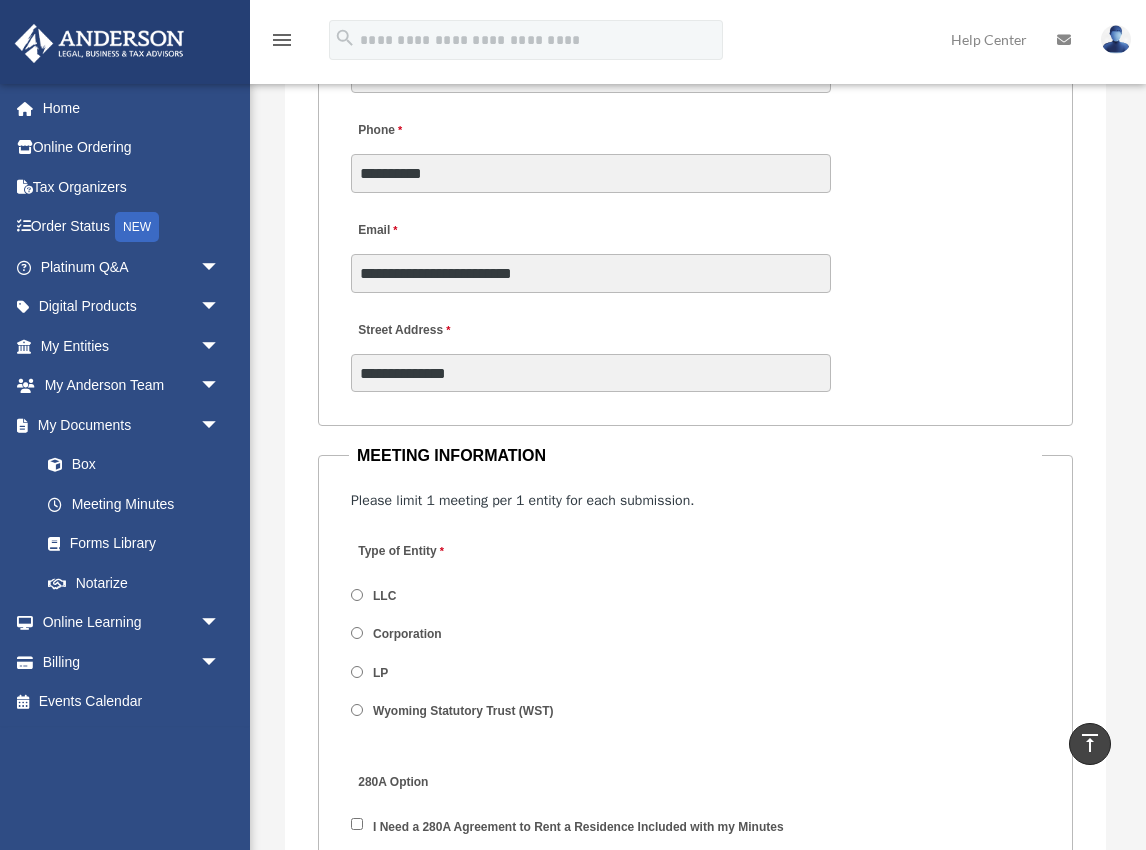 click on "**********" at bounding box center (695, 351) 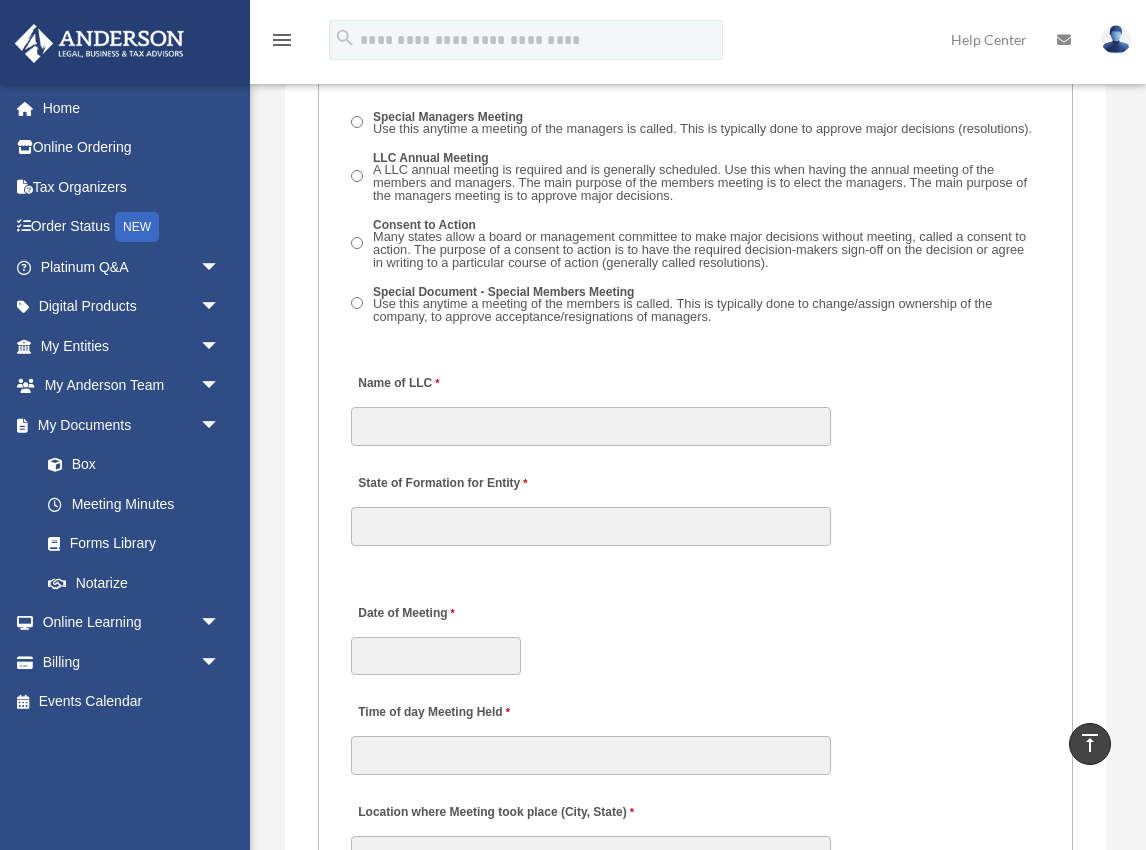 scroll, scrollTop: 3545, scrollLeft: 0, axis: vertical 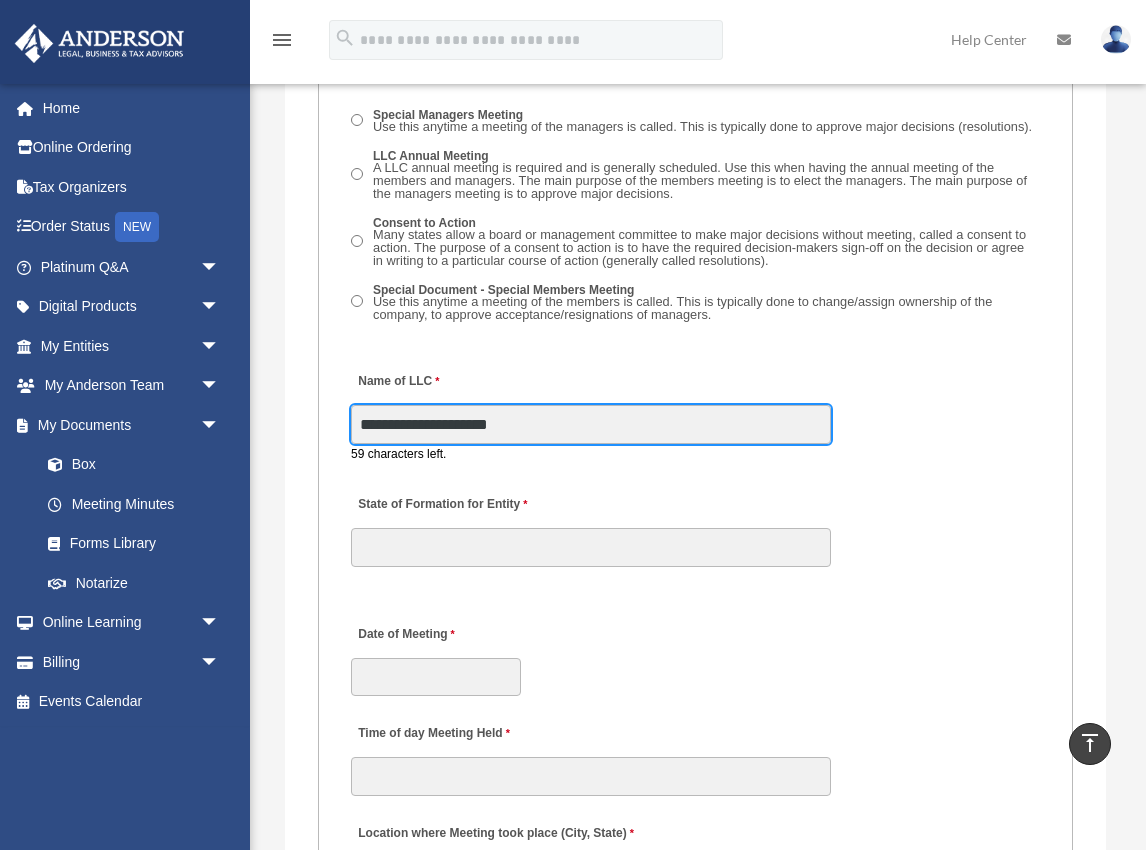 type on "**********" 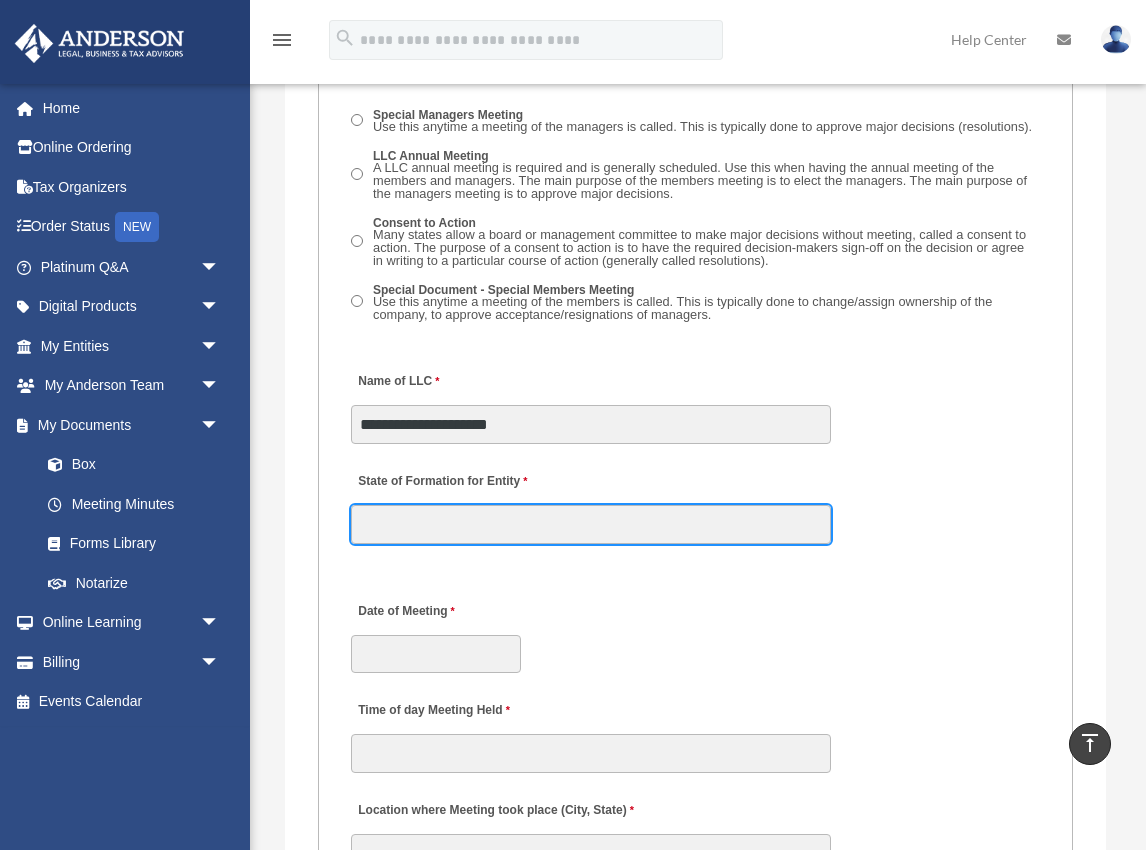 click on "MEETING INFORMATION
Please limit 1 meeting per 1 entity for each submission.
Type of Entity LLC Corporation LP Wyoming Statutory Trust (WST)
280A Option I Need a 280A Agreement to Rent a Residence Included with my Minutes
The 280A Option should only be checked if the LLC is Taxed as a C or S Corporation
WST Option Special Trustees Meeting
Use this when a meeting of trustees is called for a Wyoming Statutory Trust. Please note that technically there are no requirements for meetings in a WST so there are no annual meetings, just trustee meetings.
Name of Wyoming Statutory Trust
I need a Valuation Worksheet included with my minutes
Is this LLC Member Managed or Manager Managed? Member Managed Manager Managed
Document Requested - LLC Member Managed Special Members Meeting LLC Annual Meeting Consent to Action
Document Requested - LLC Manager Managed Special Managers Meeting LLC Annual Meeting Consent to Action Special Document - Special Members Meeting" at bounding box center [695, 888] 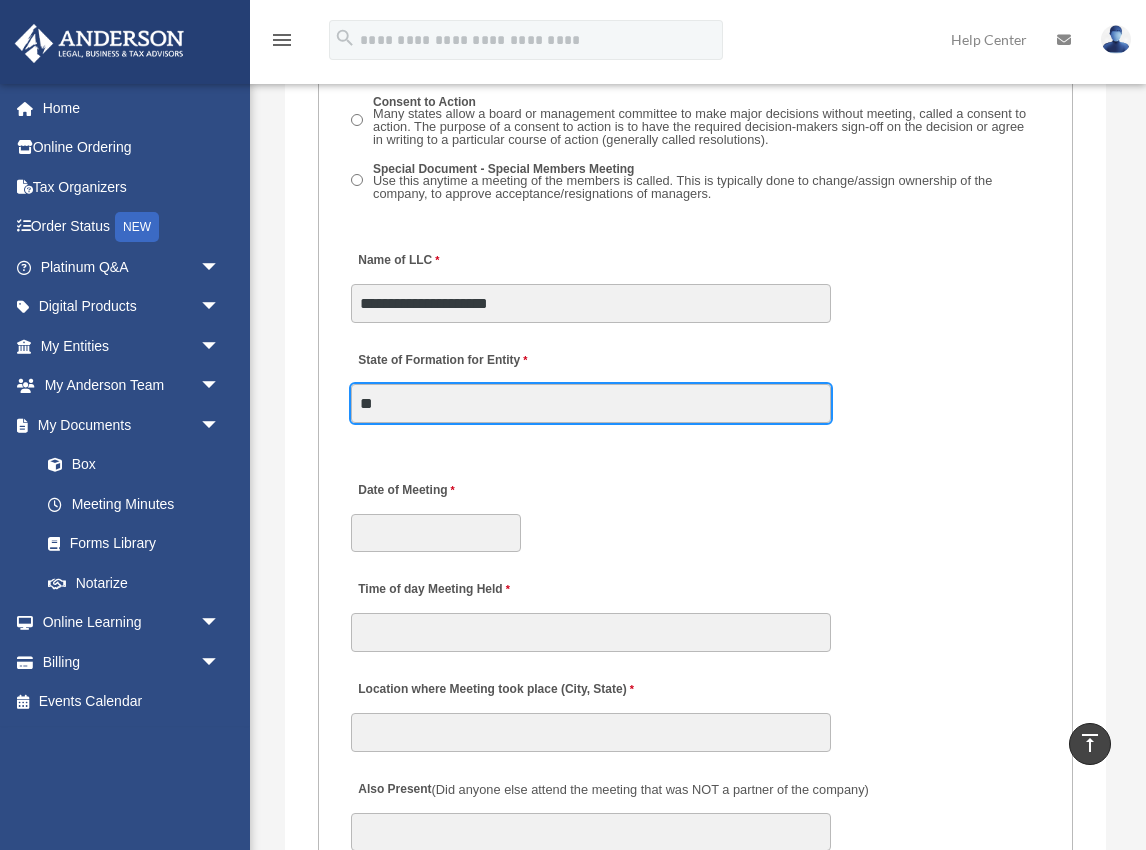 scroll, scrollTop: 3692, scrollLeft: 0, axis: vertical 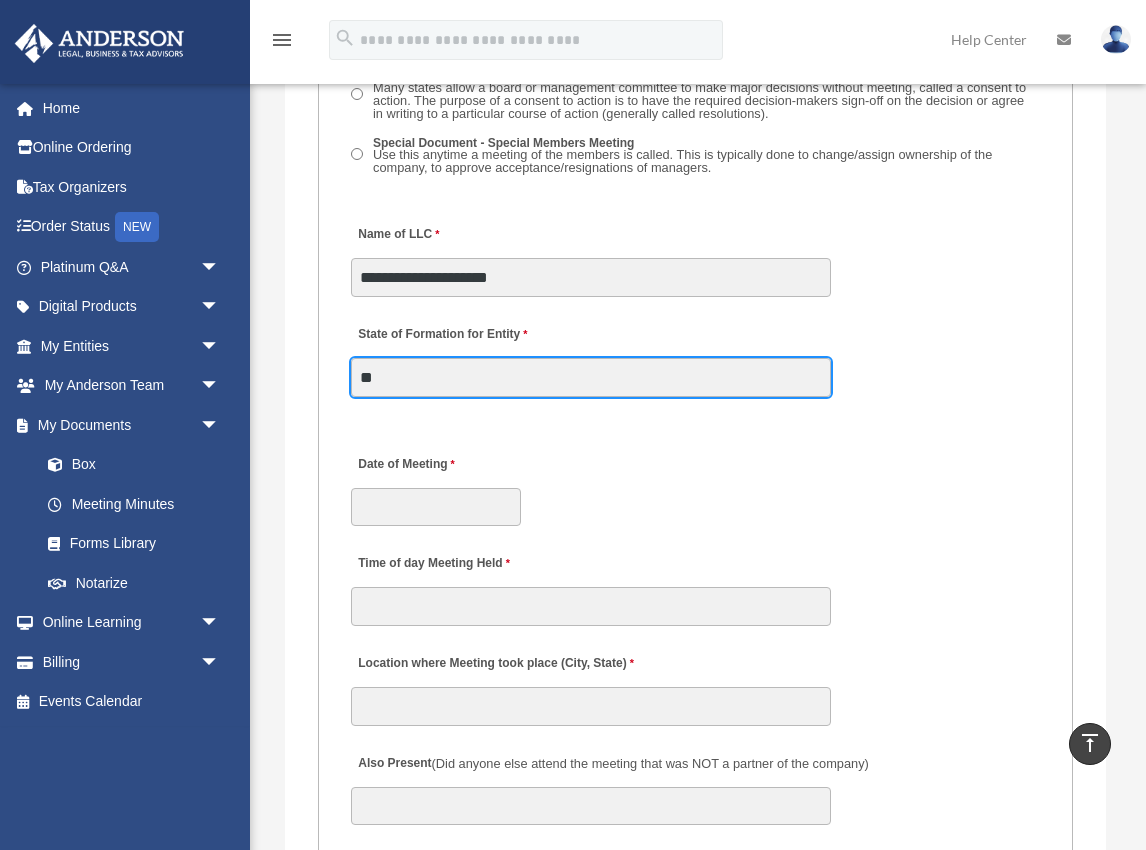 type on "**" 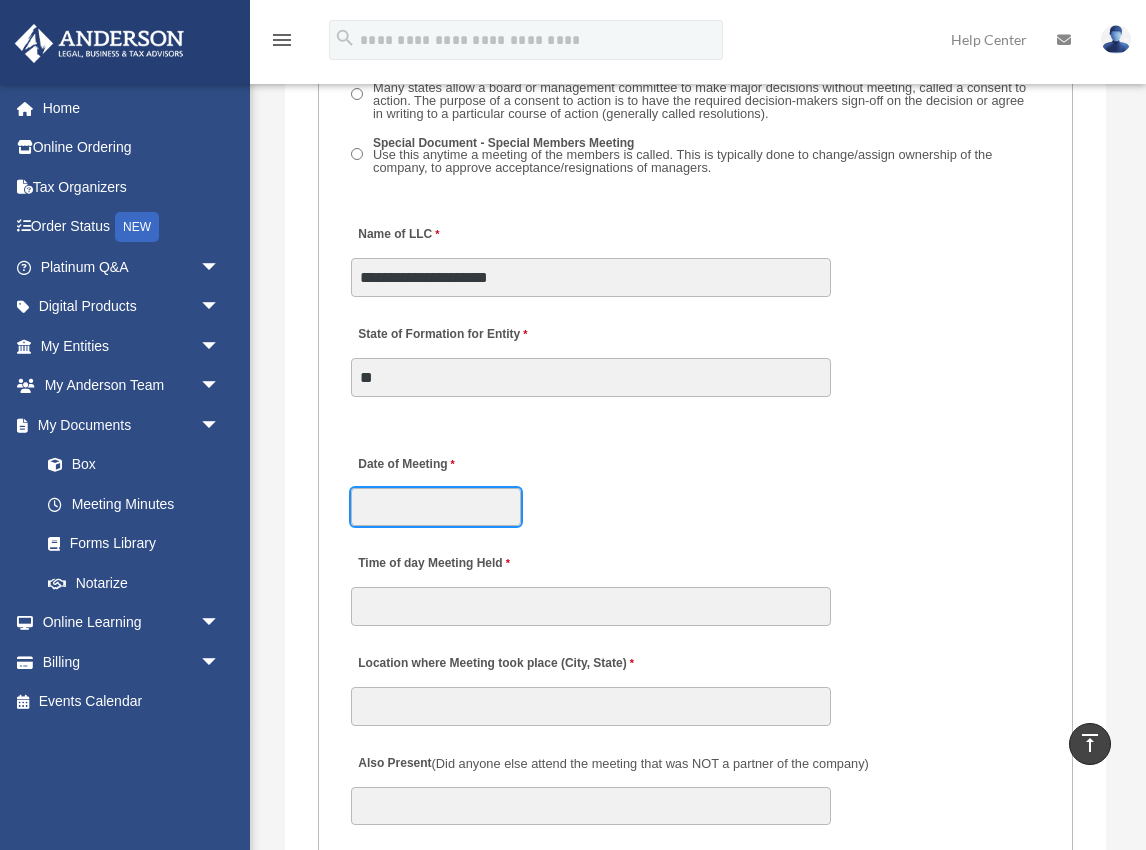 click on "Date of Meeting" at bounding box center (436, 507) 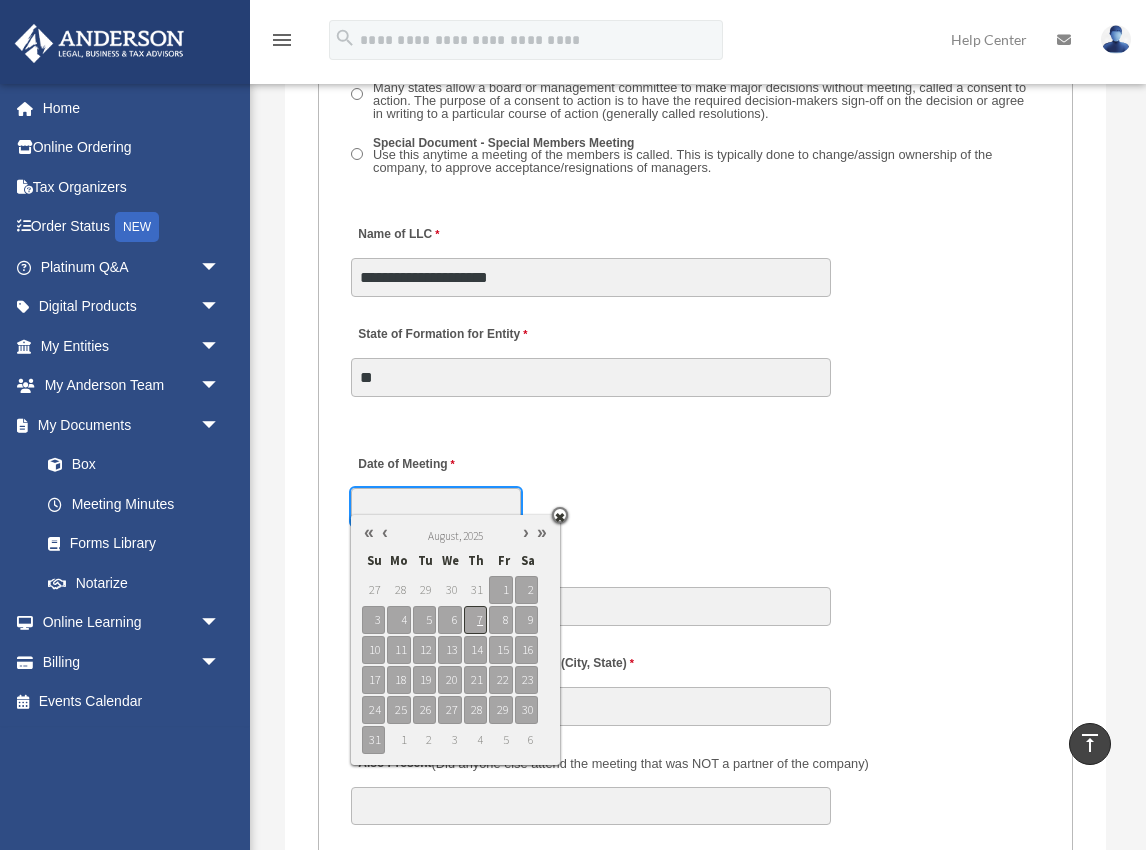 type on "**********" 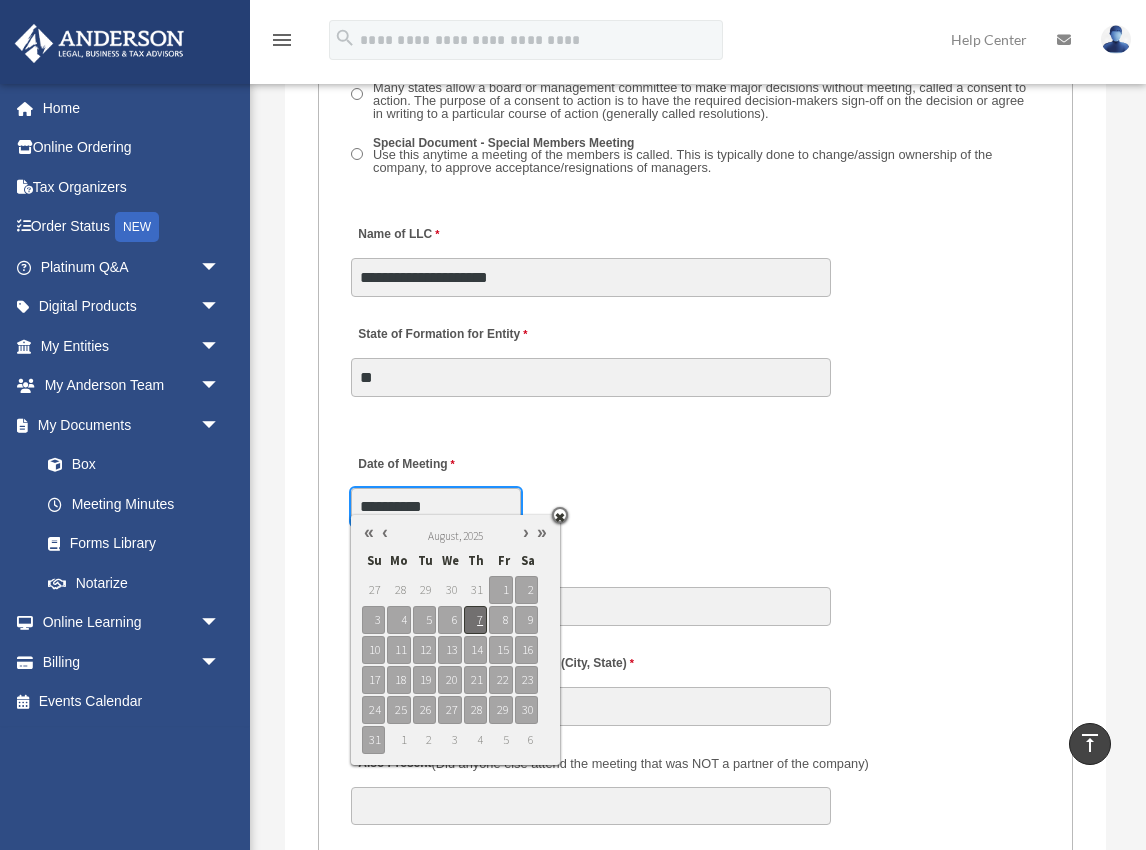 click on "7" at bounding box center (475, 620) 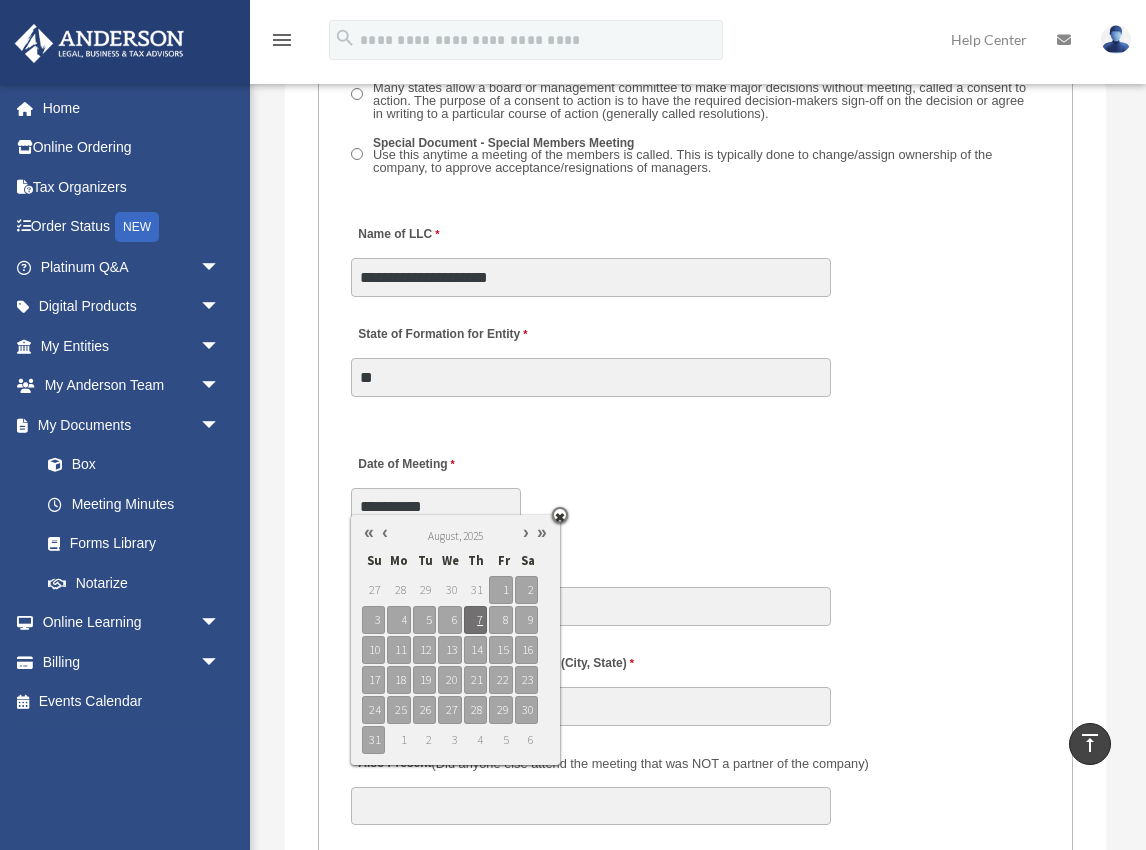 click at bounding box center (695, 414) 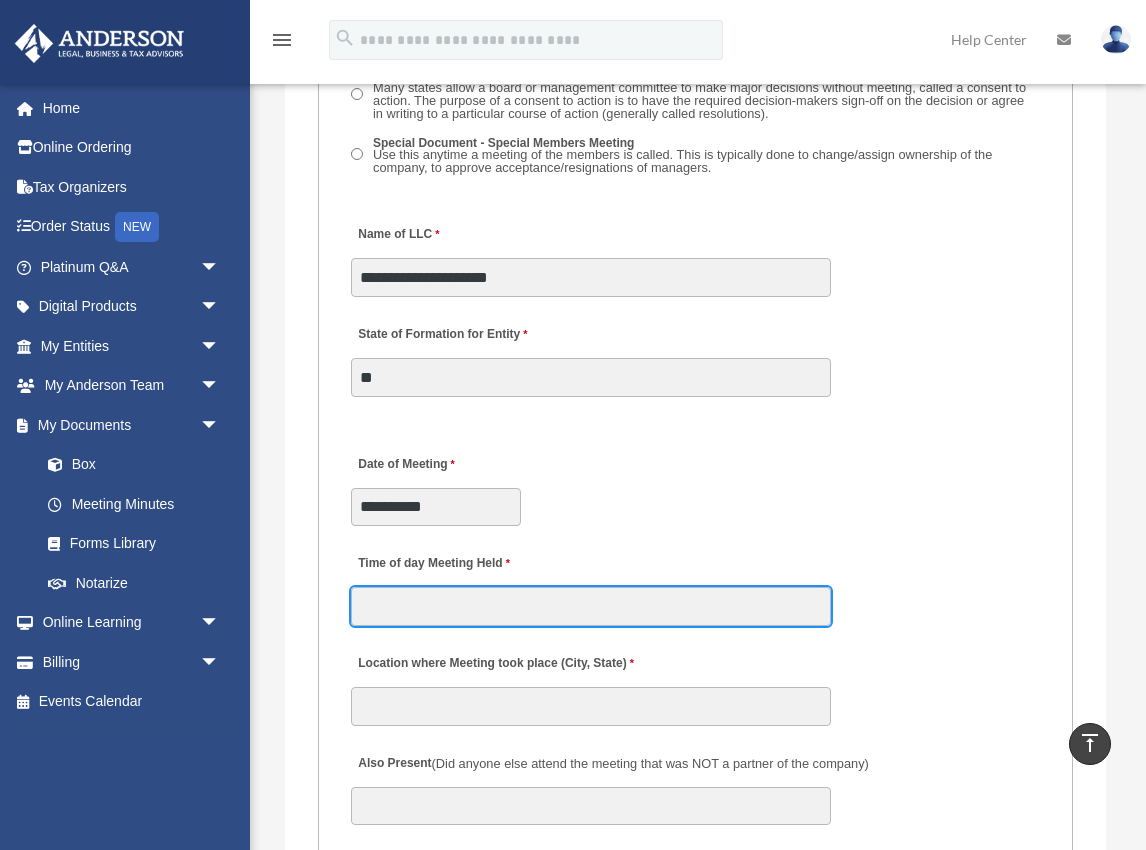 click on "Time of day Meeting Held" at bounding box center [591, 606] 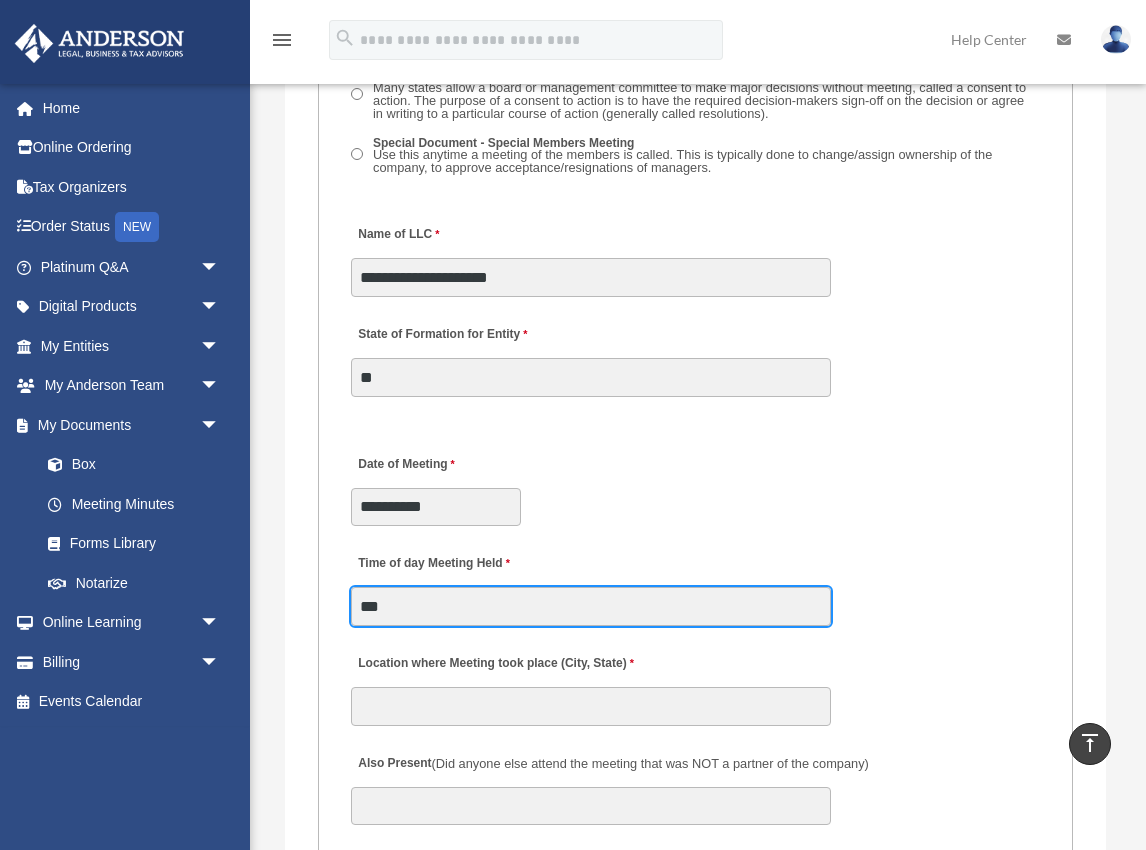 type on "***" 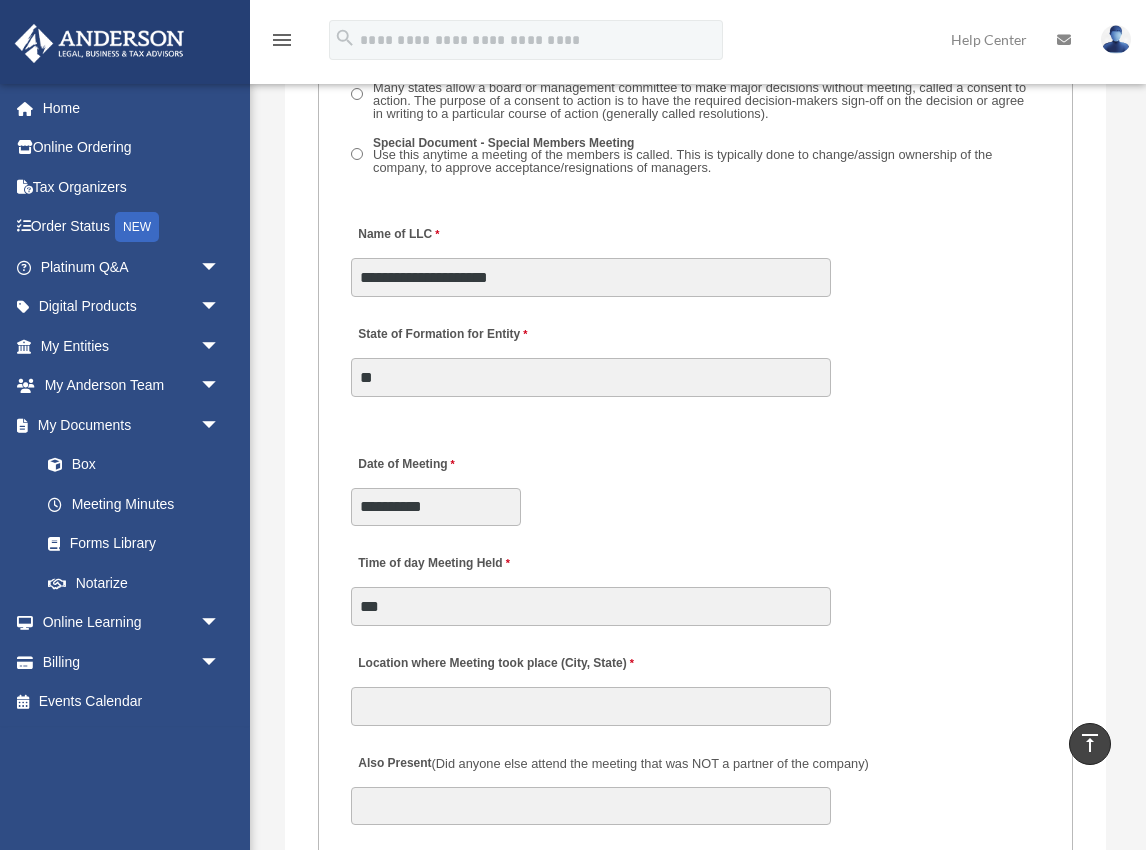 click on "Time of day Meeting Held ***" at bounding box center [695, 584] 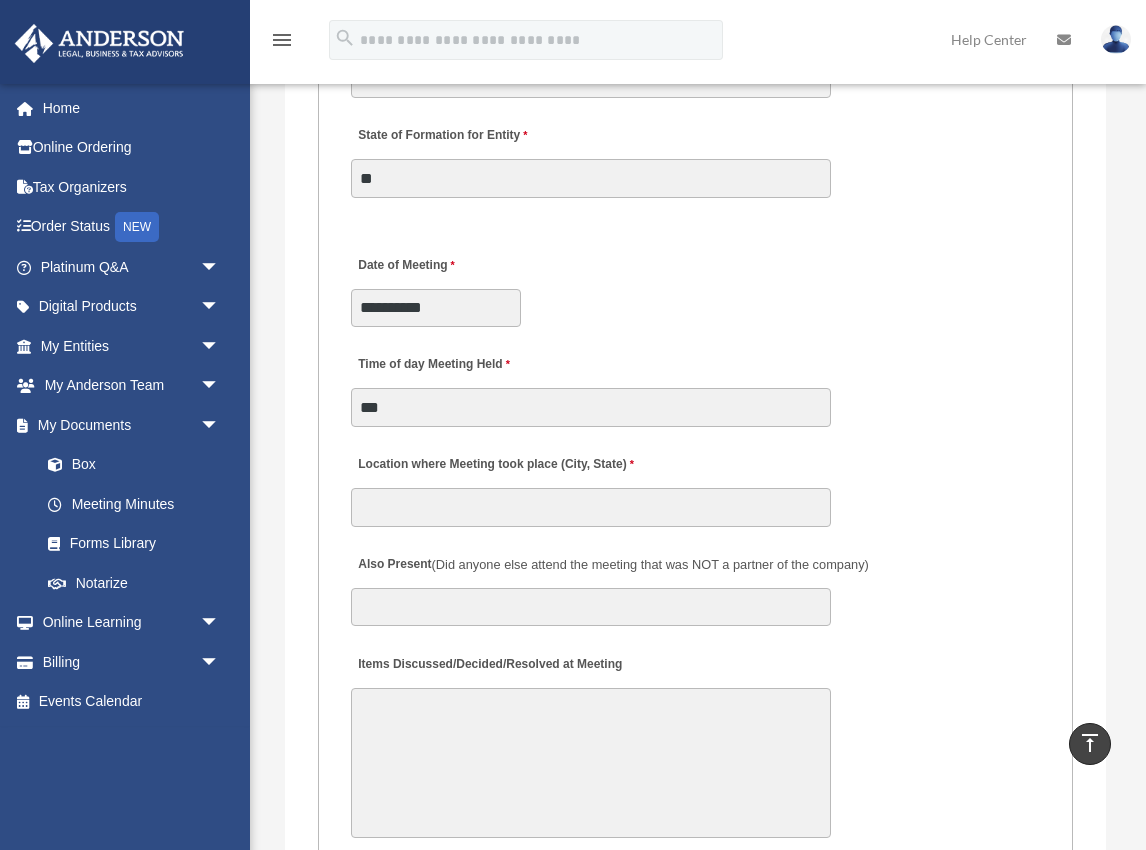 scroll, scrollTop: 3941, scrollLeft: 0, axis: vertical 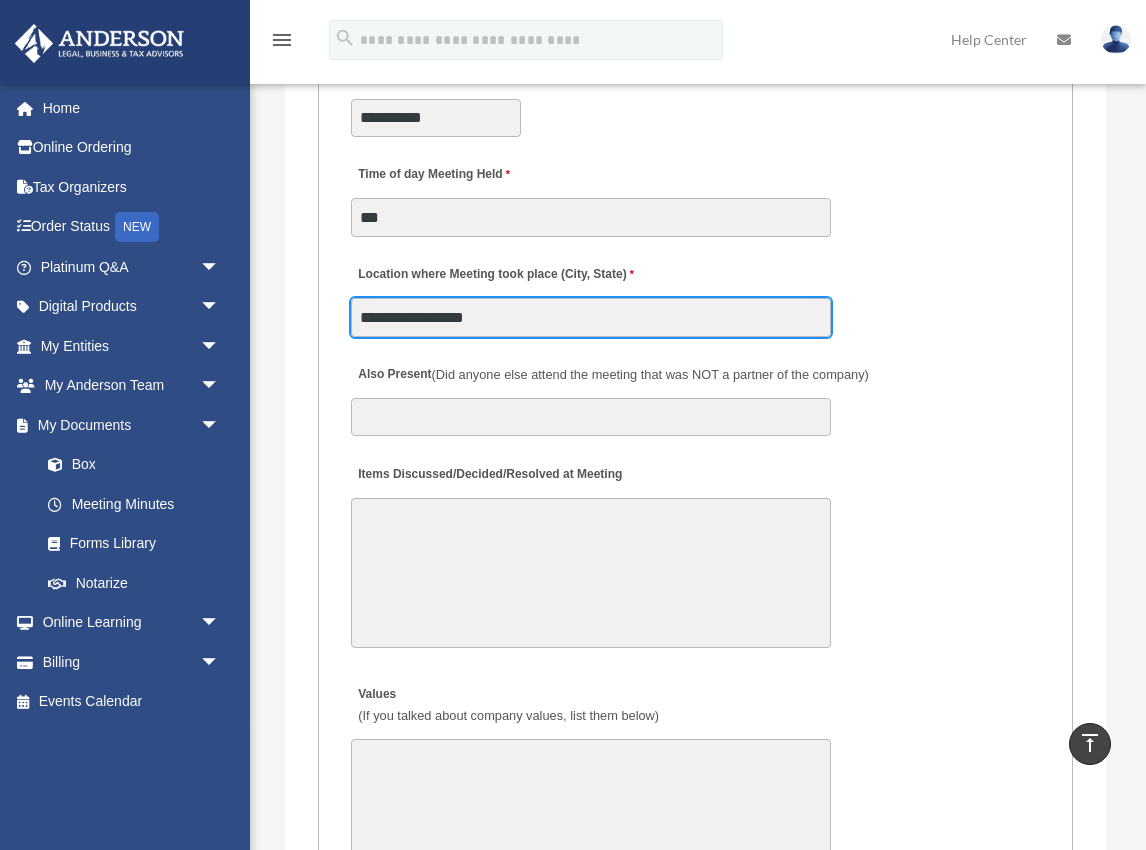 type on "**********" 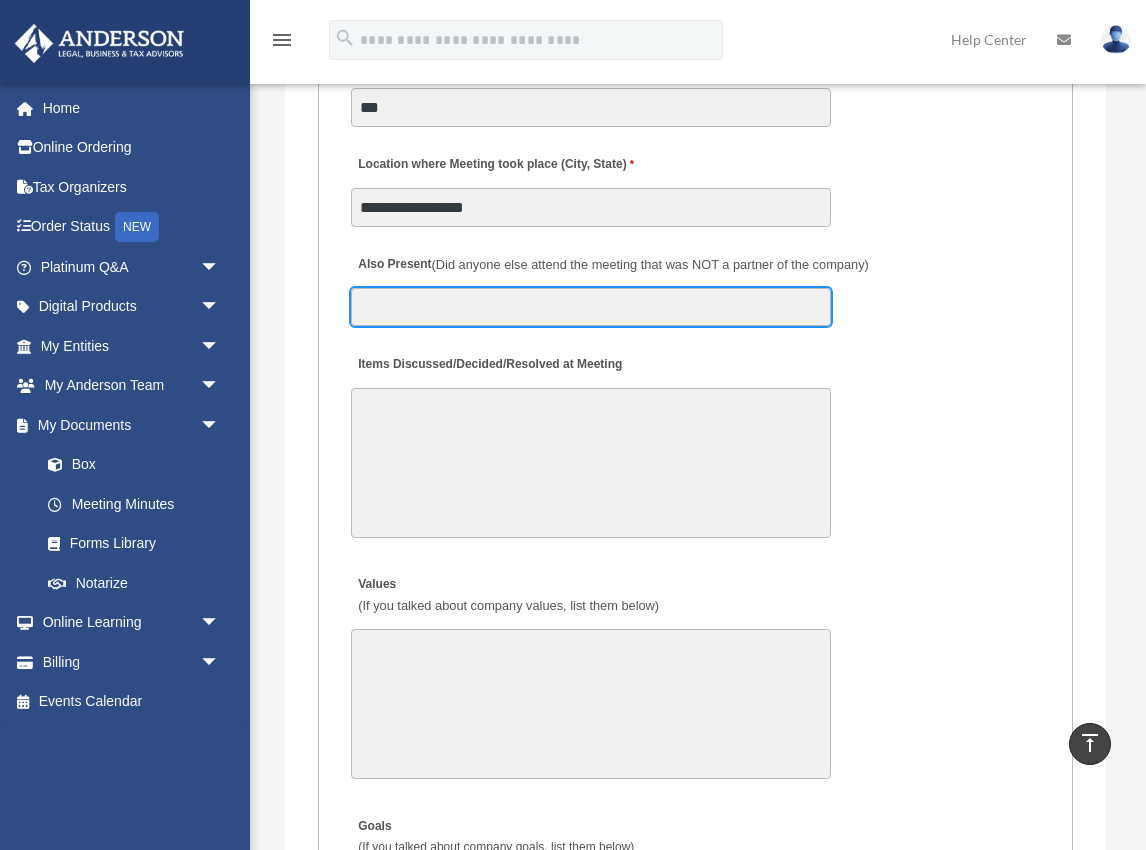 scroll, scrollTop: 4196, scrollLeft: 0, axis: vertical 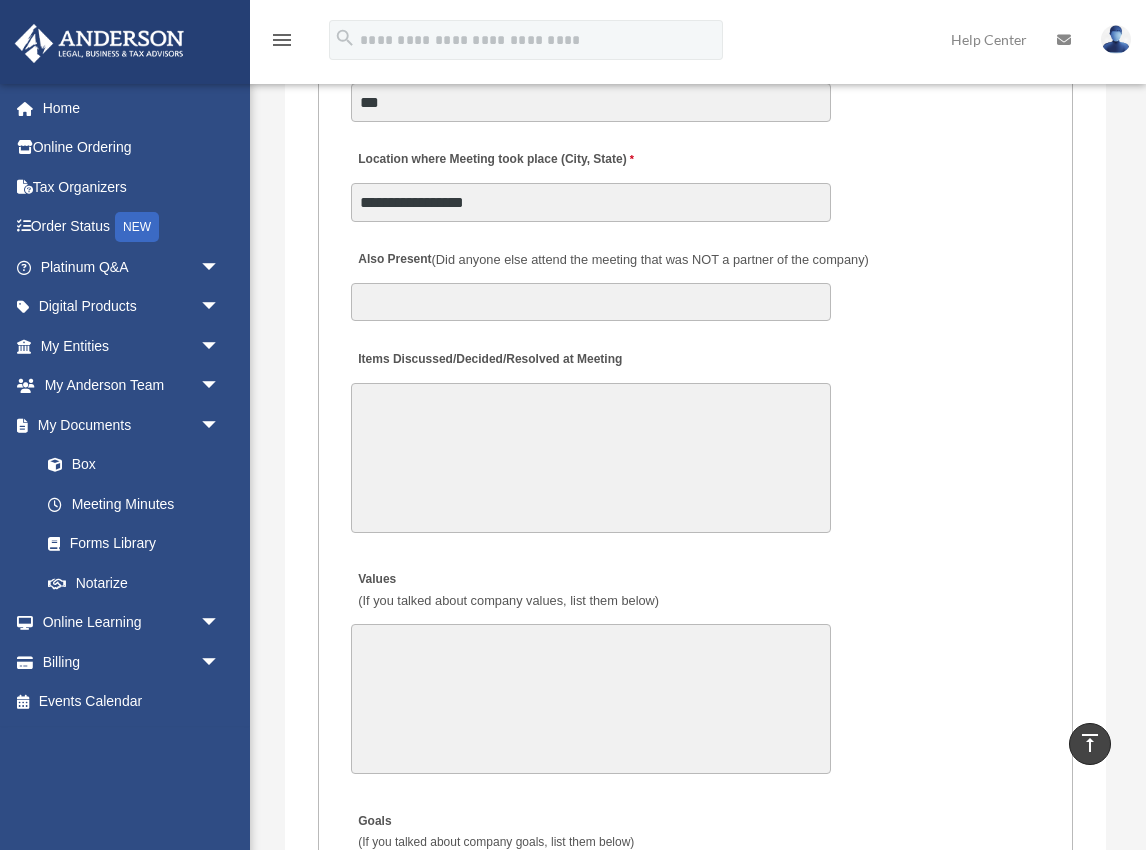 click on "Items Discussed/Decided/Resolved at Meeting" at bounding box center [591, 458] 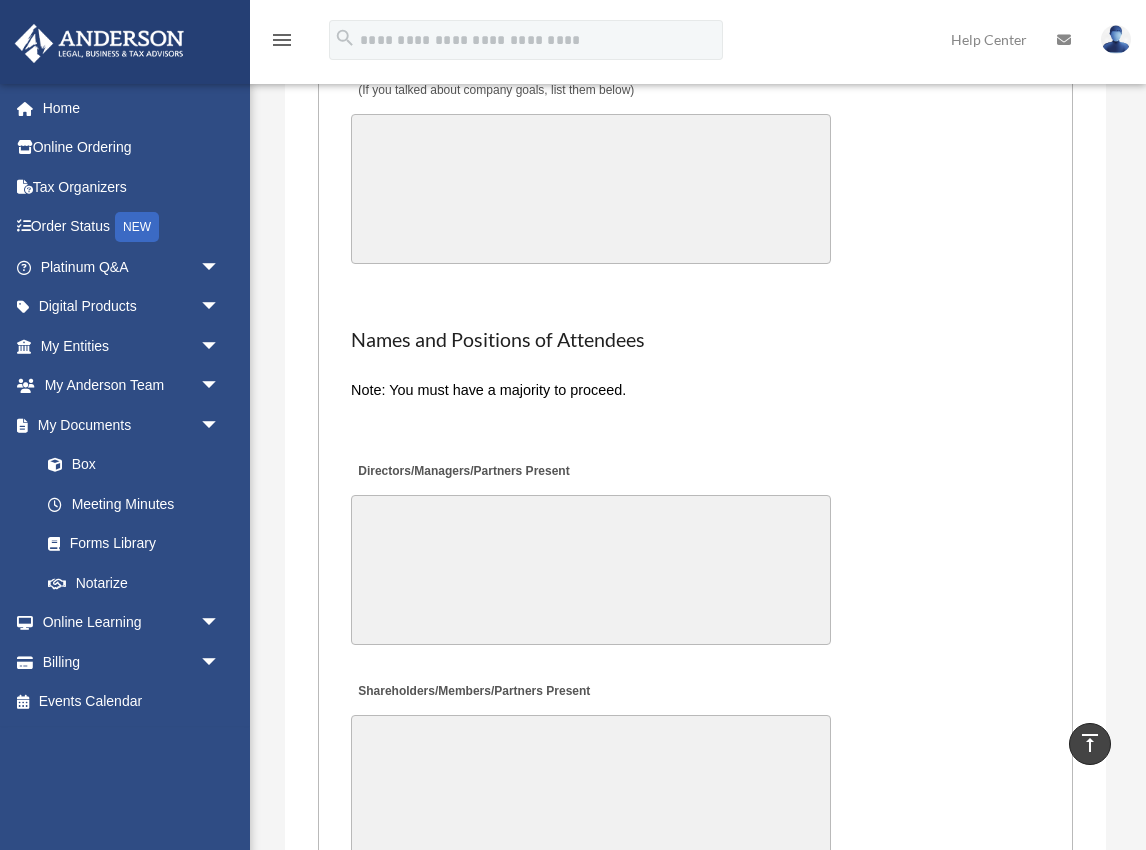 scroll, scrollTop: 4994, scrollLeft: 0, axis: vertical 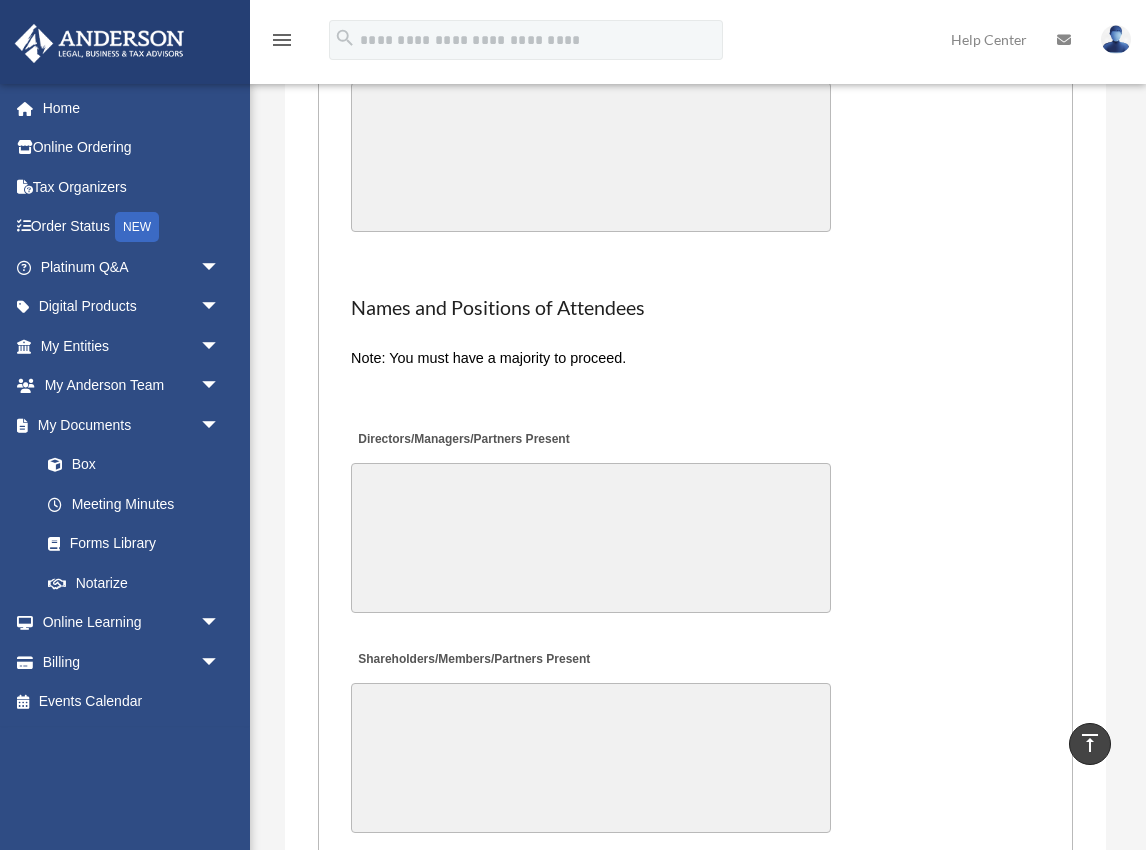 type on "**********" 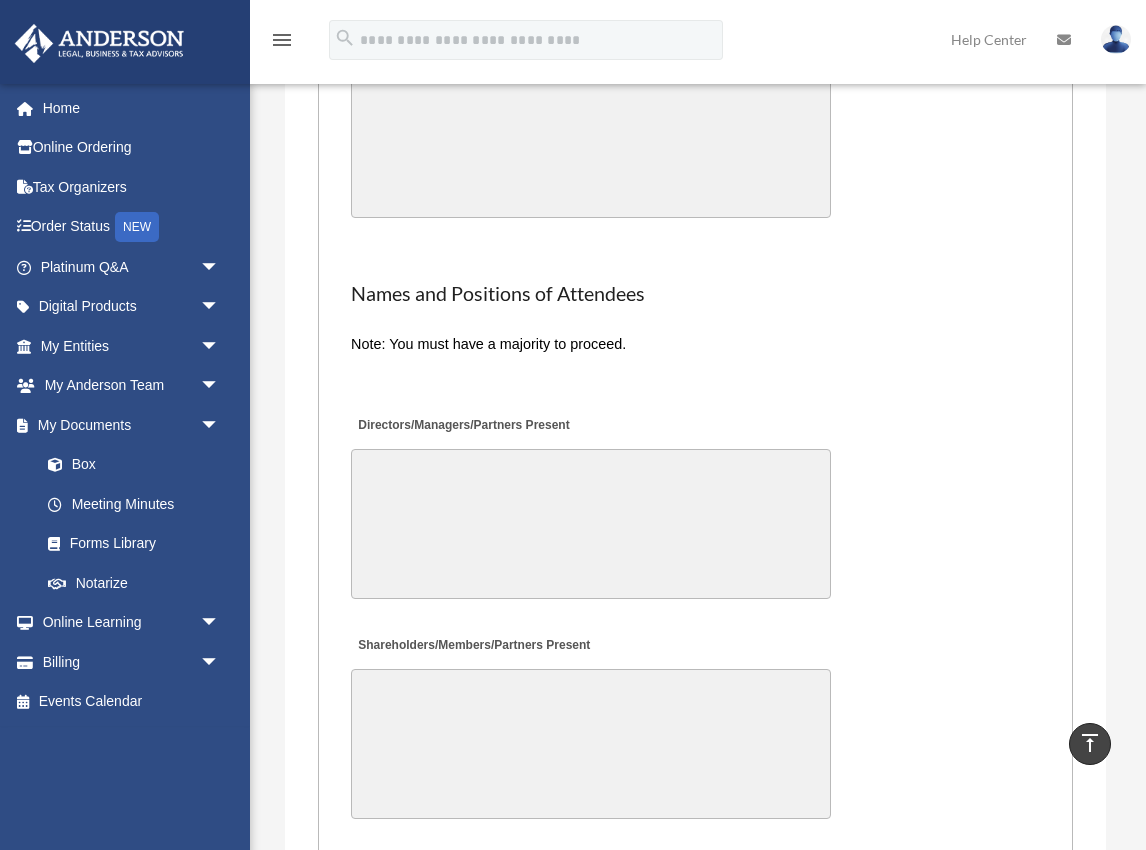 click on "Directors/Managers/Partners Present" at bounding box center (591, 524) 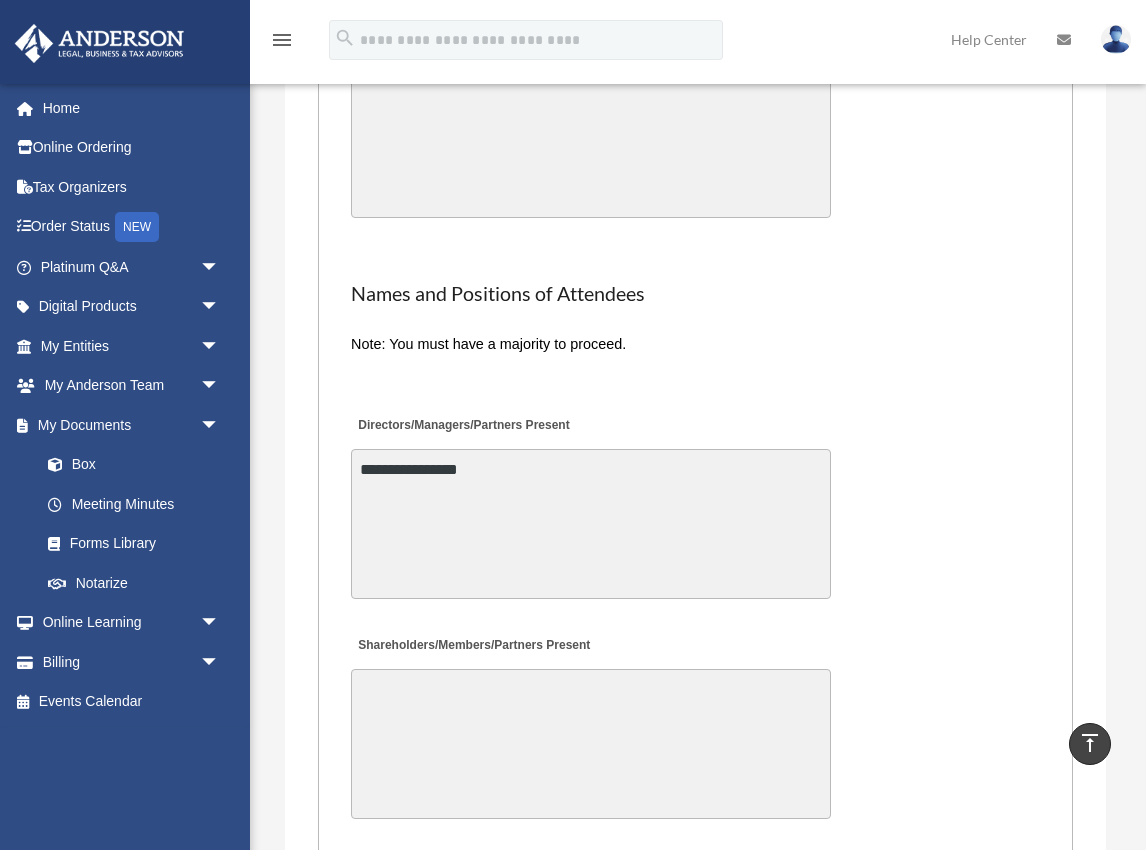 type on "**********" 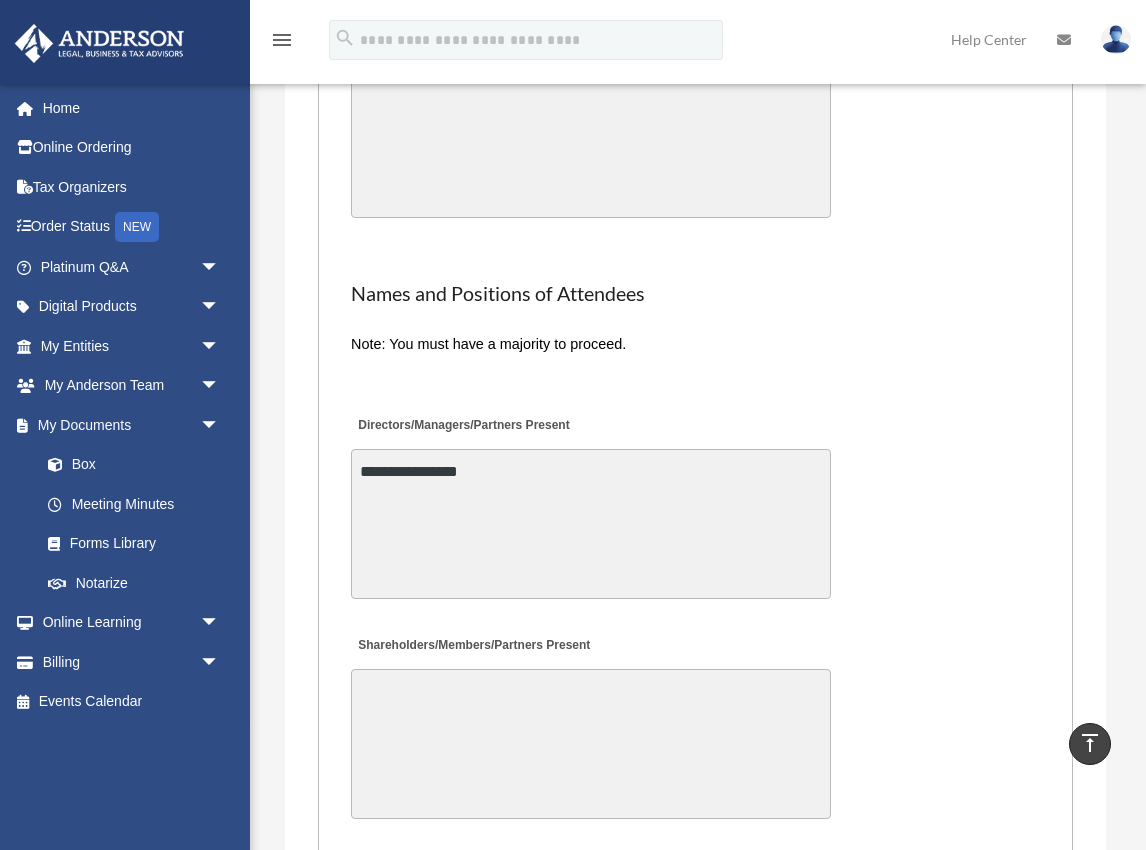 click on "Shareholders/Members/Partners Present" at bounding box center (591, 744) 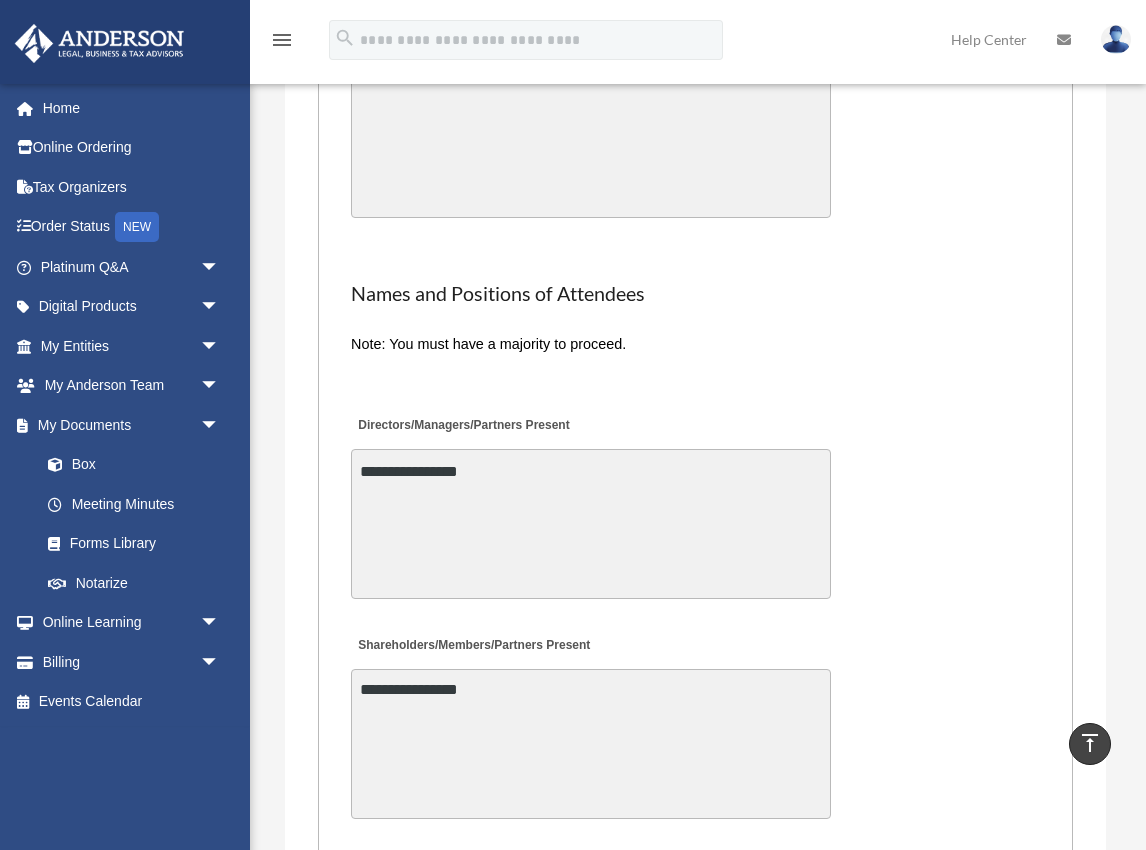 type on "**********" 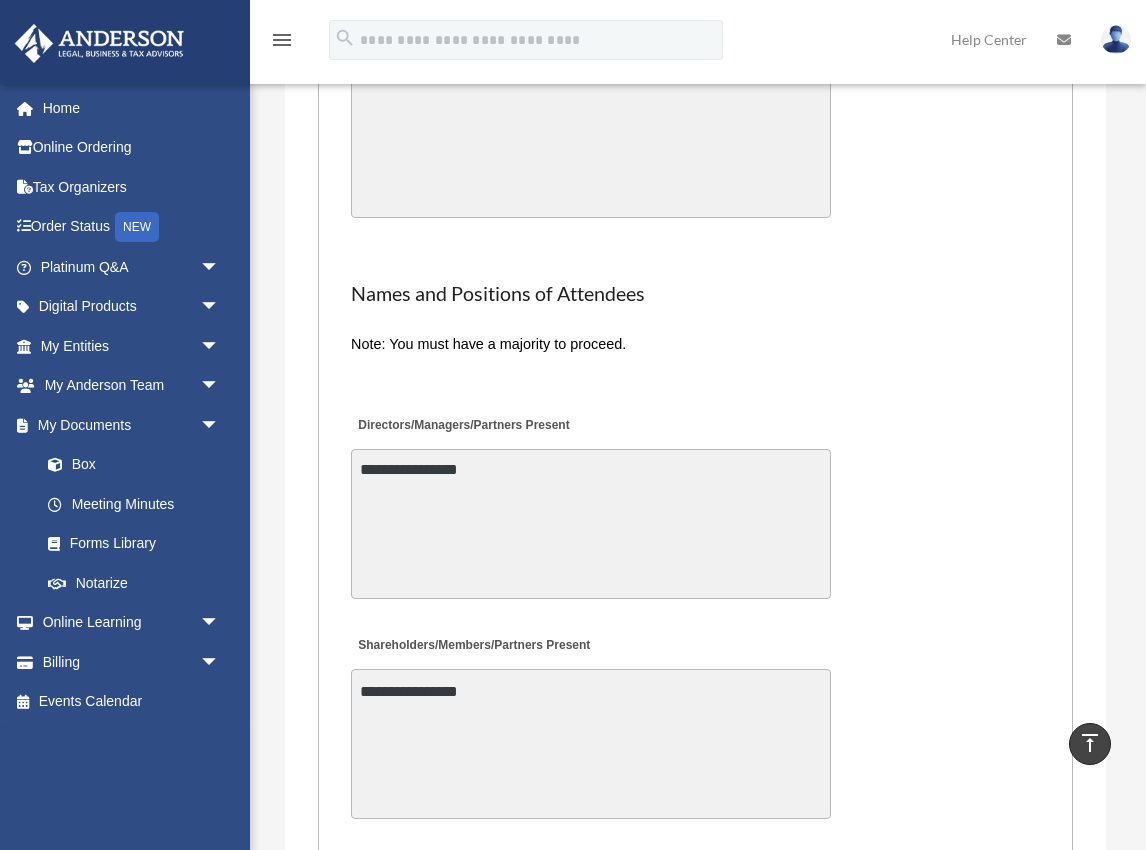 click on "**********" at bounding box center [591, 524] 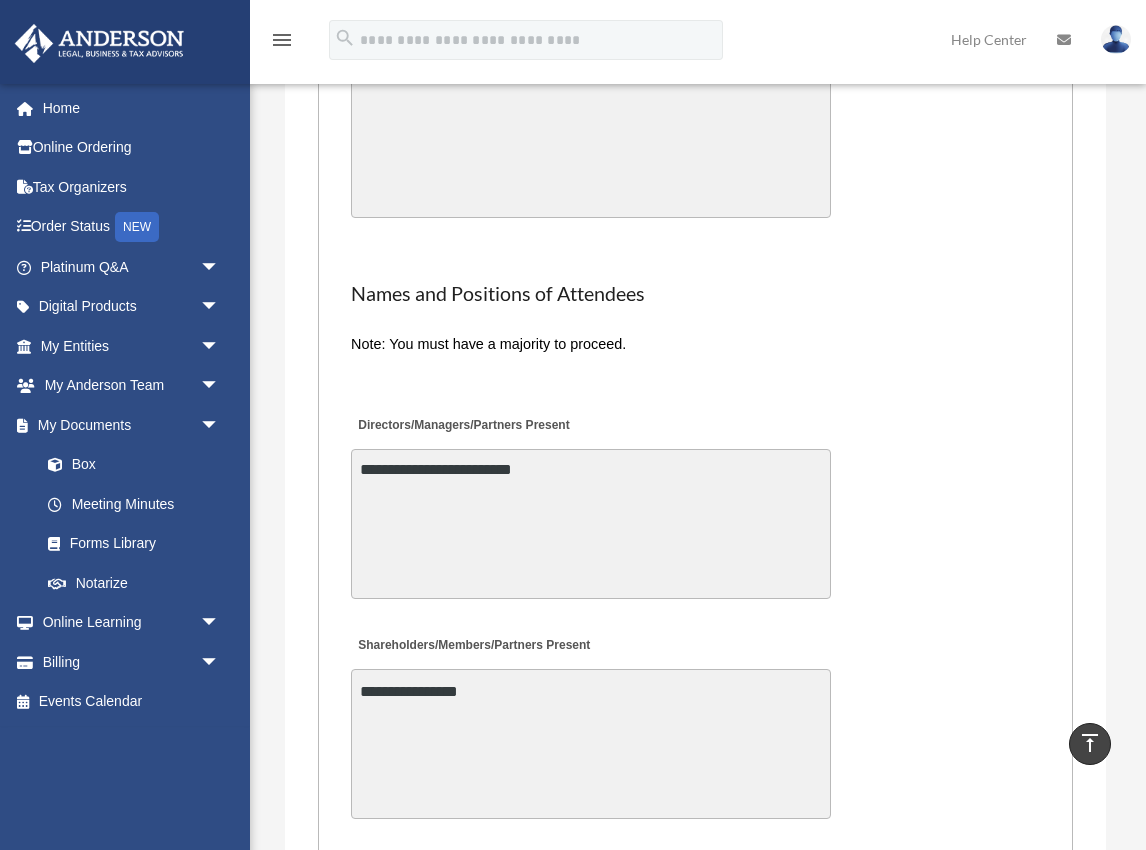 type on "**********" 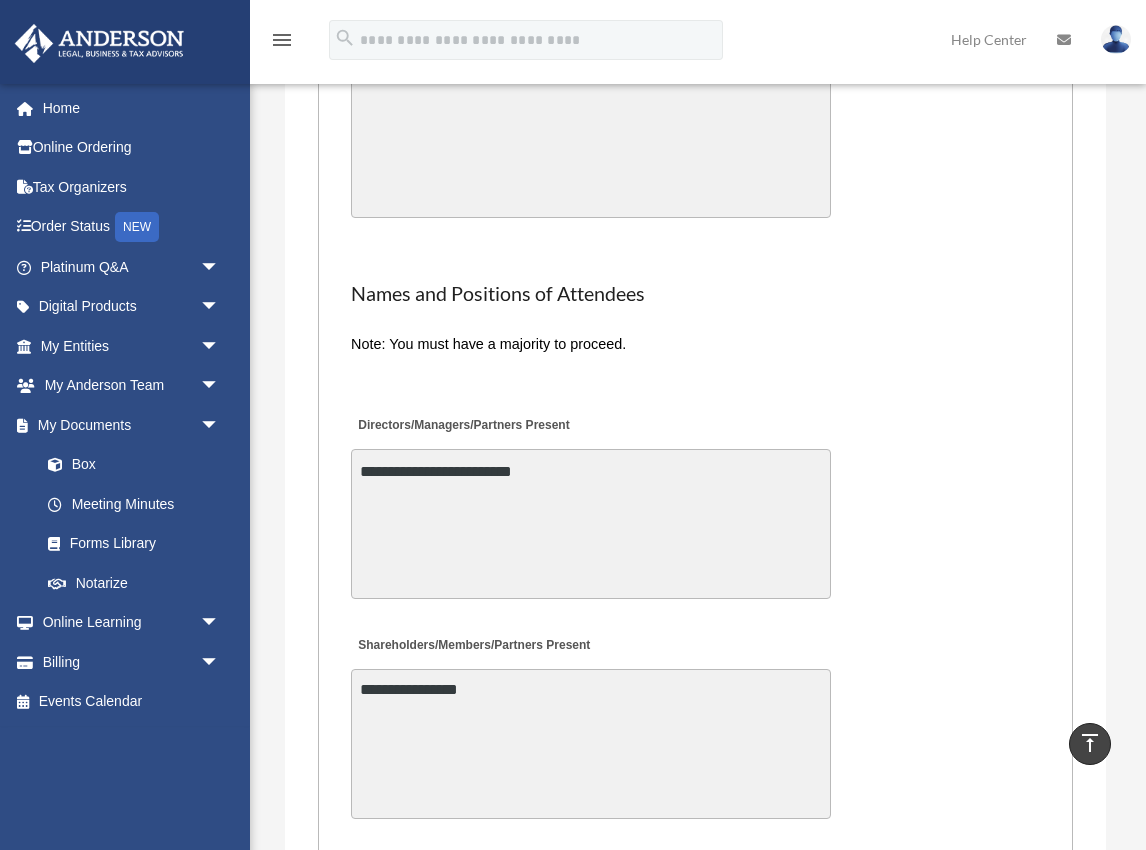 click on "**********" at bounding box center (591, 744) 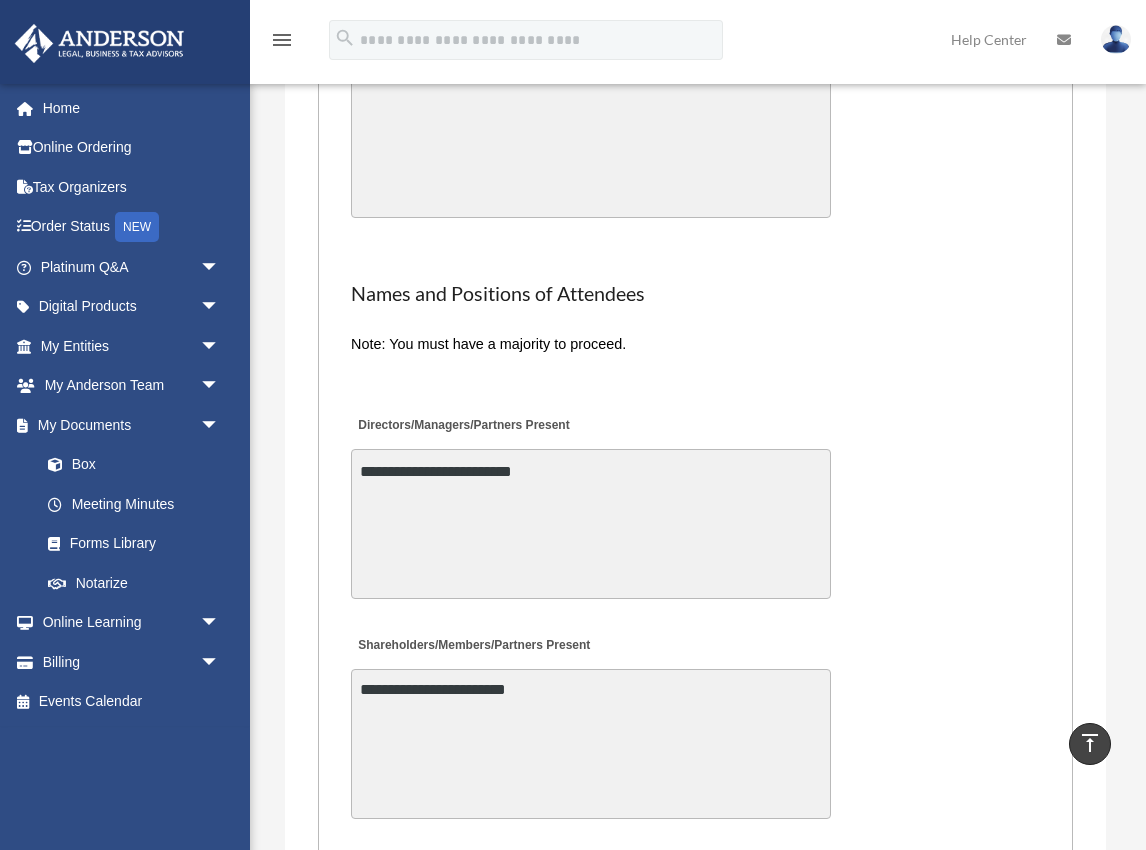 type on "**********" 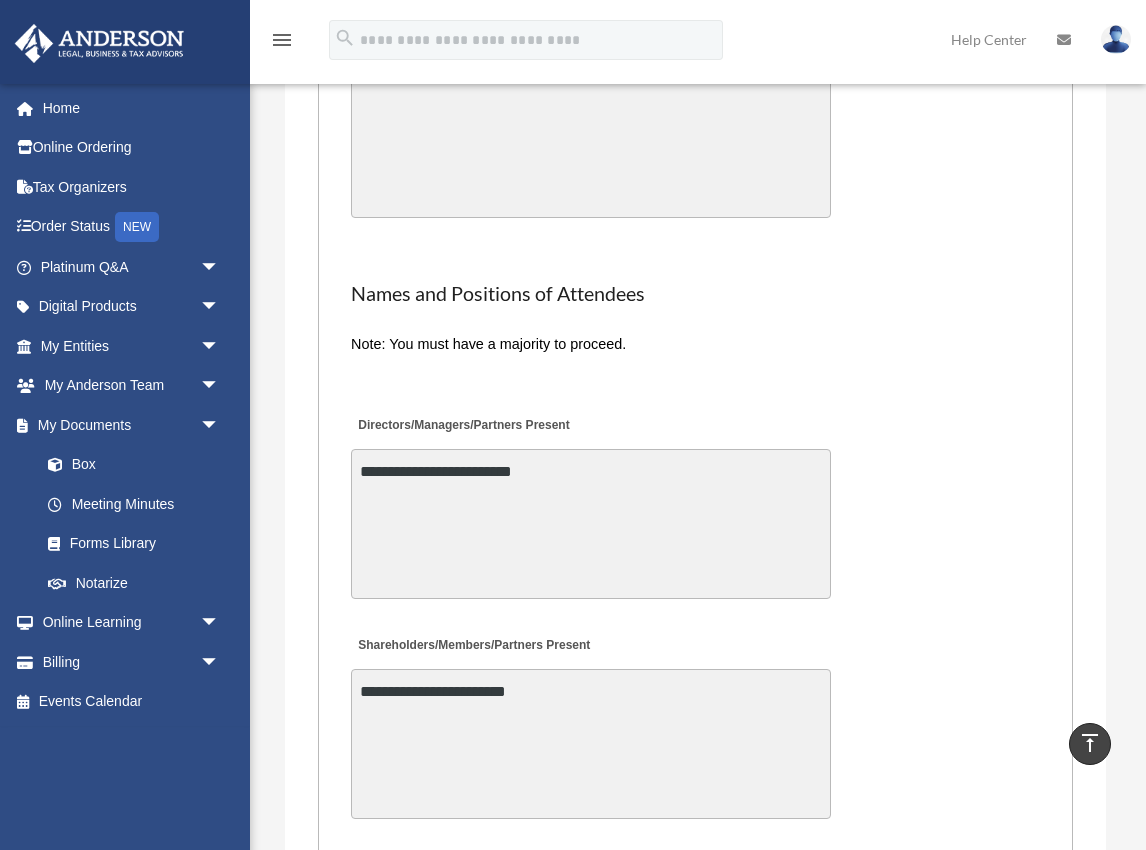 click on "**********" at bounding box center (695, 726) 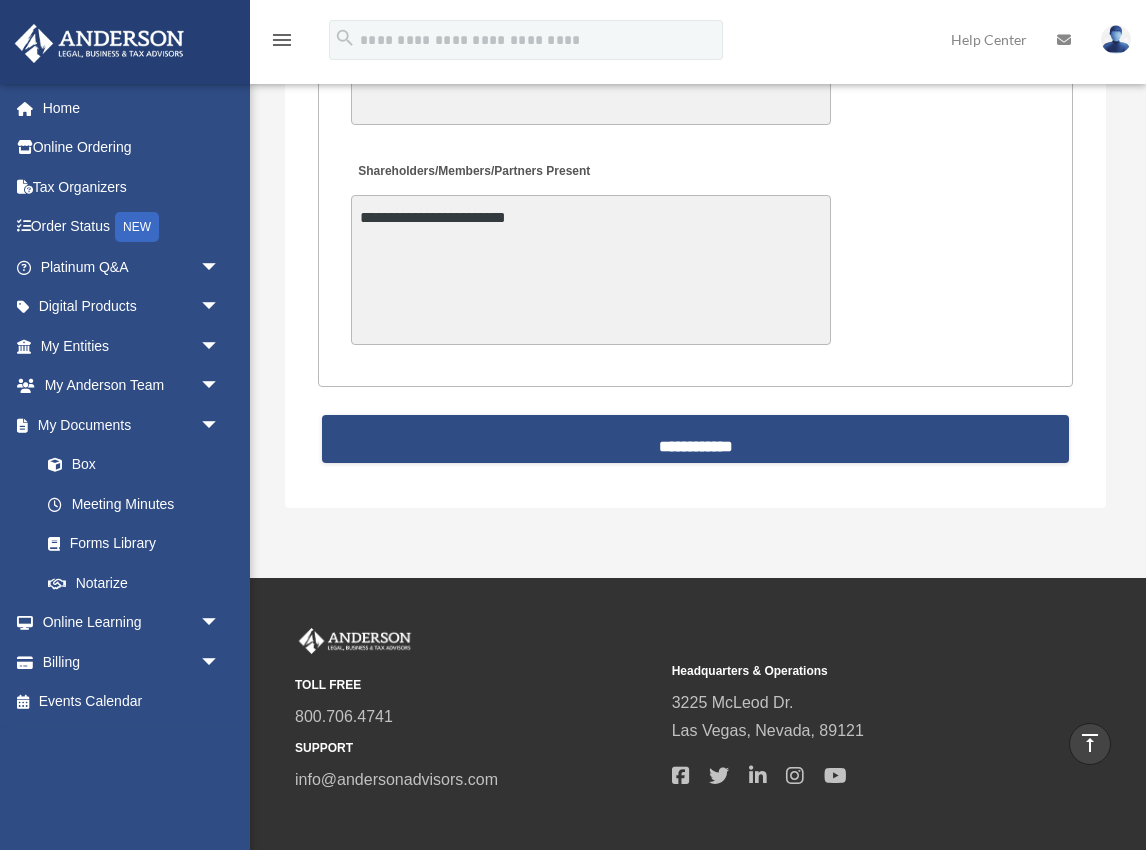 scroll, scrollTop: 5512, scrollLeft: 0, axis: vertical 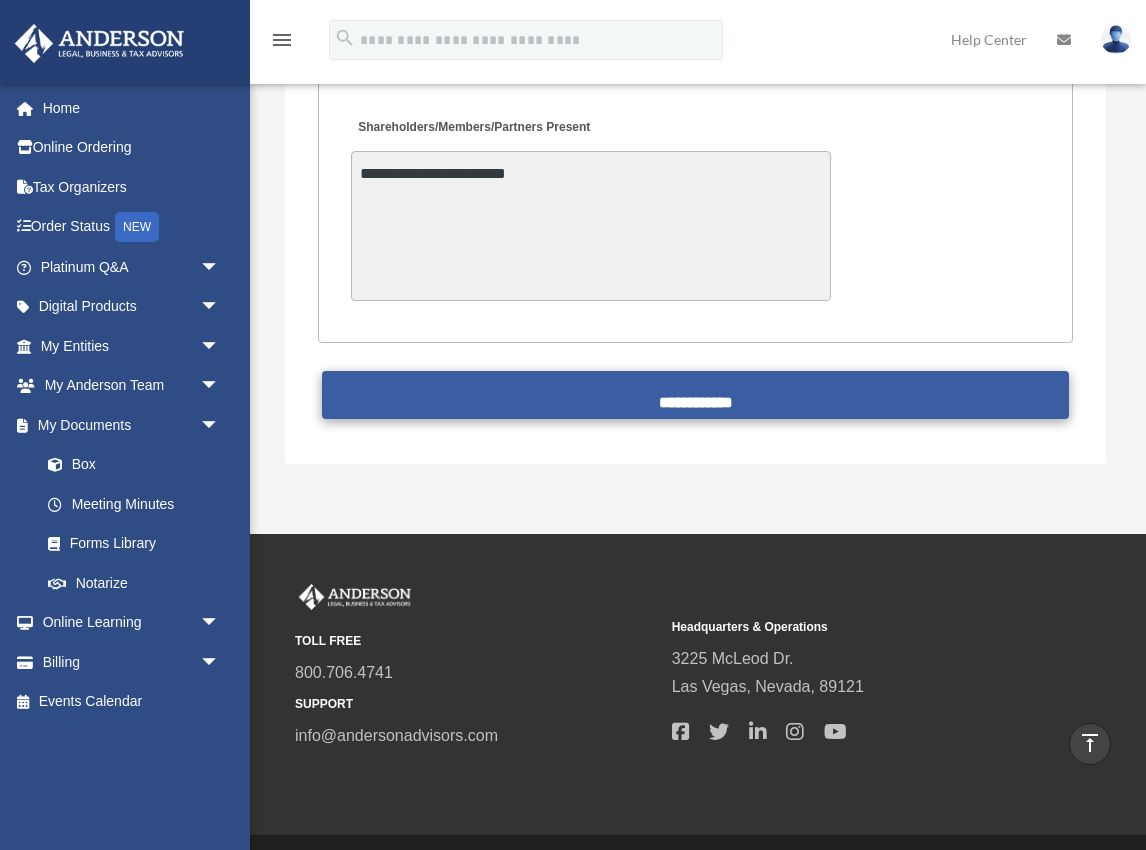 click on "**********" at bounding box center (695, 395) 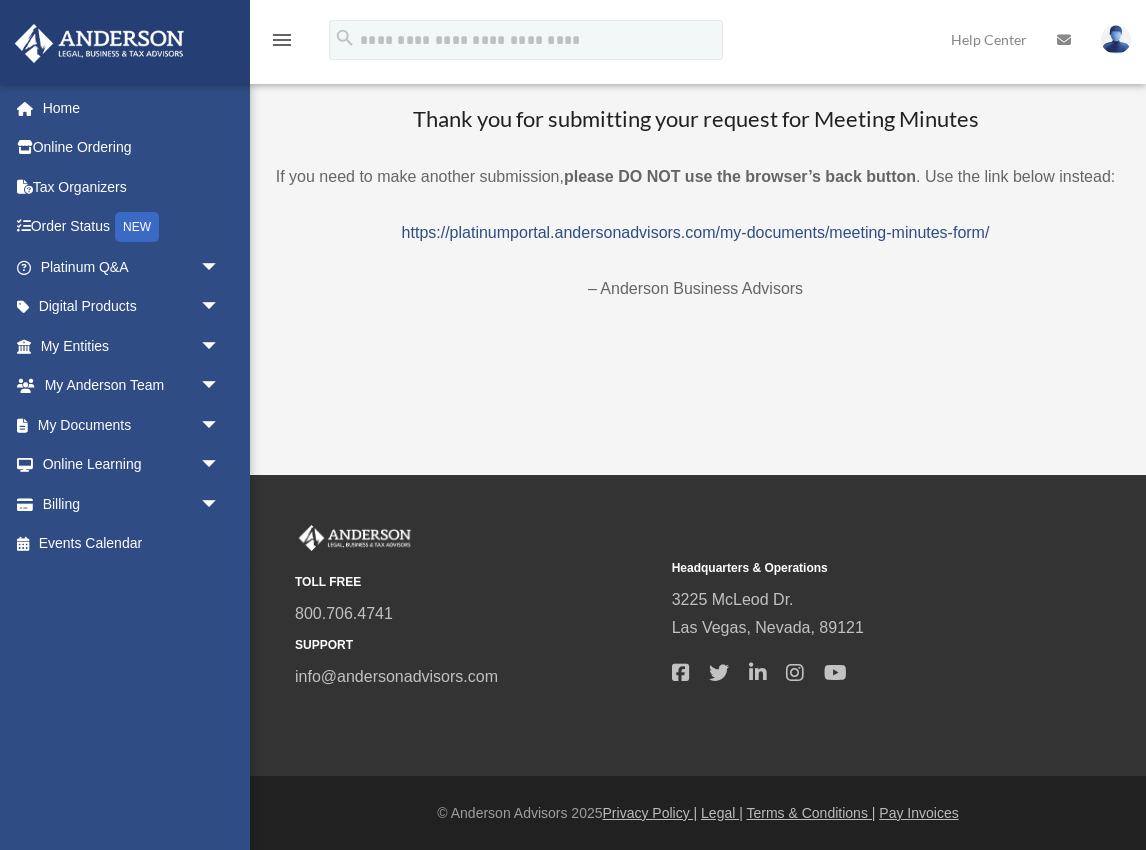 scroll, scrollTop: 0, scrollLeft: 0, axis: both 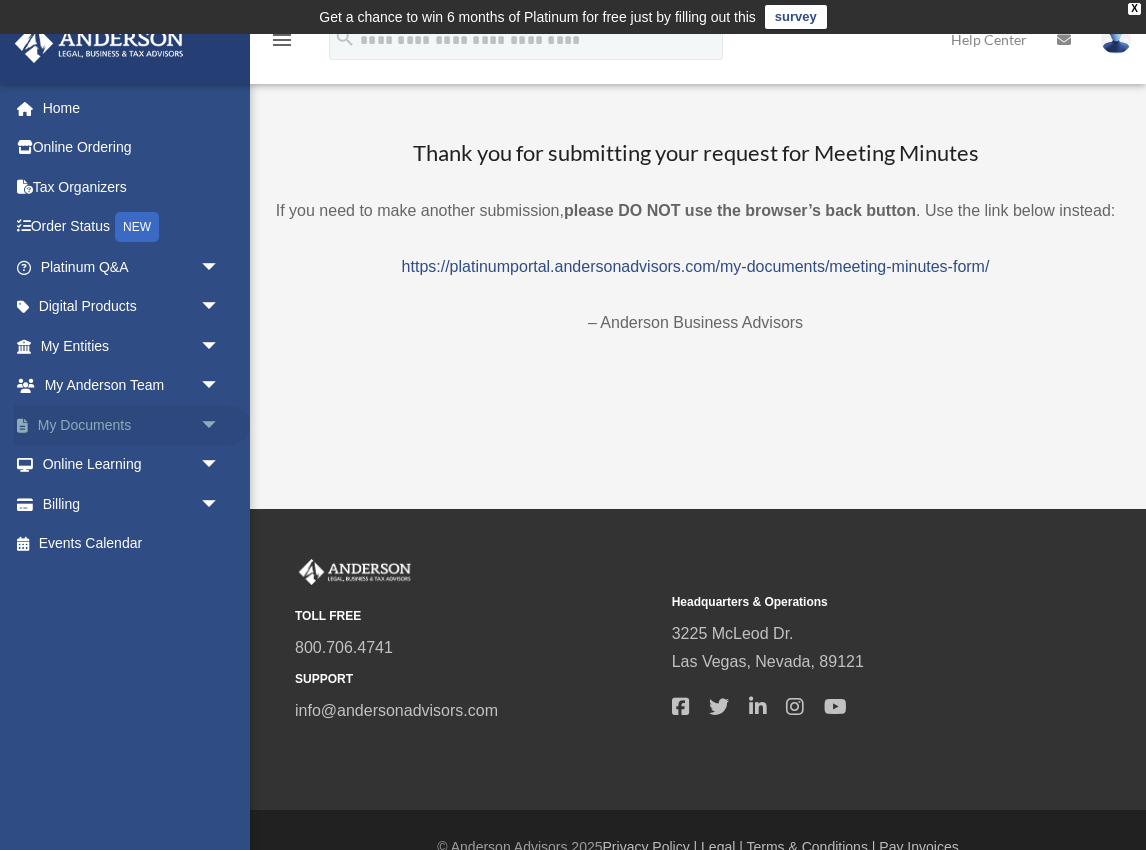click on "arrow_drop_down" at bounding box center (220, 425) 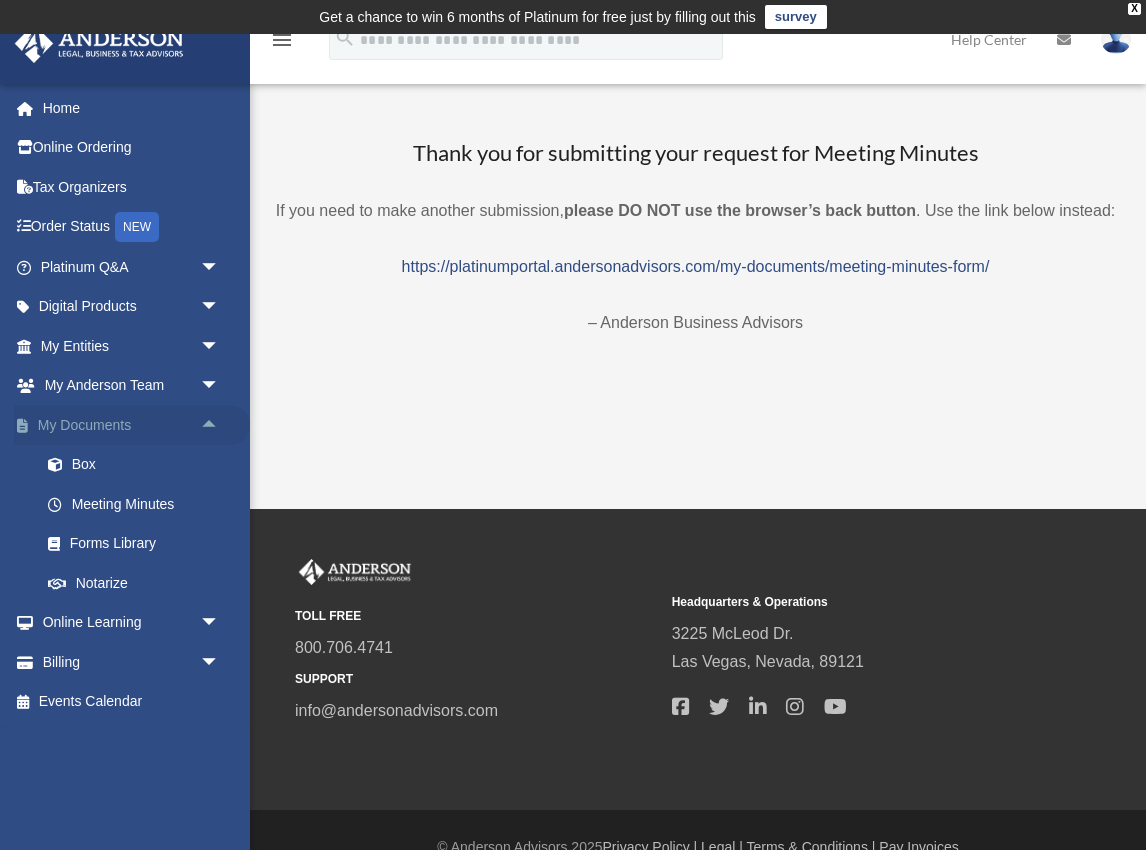 click on "arrow_drop_up" at bounding box center (220, 425) 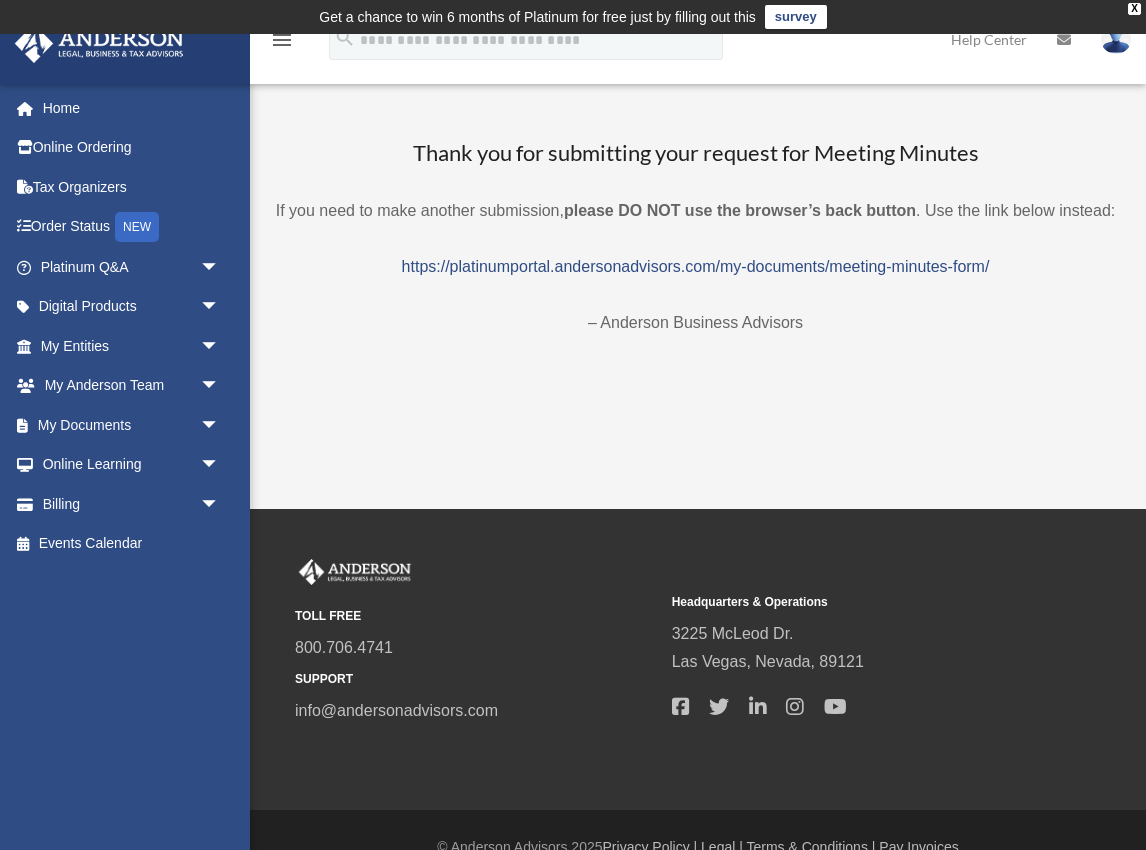 scroll, scrollTop: 0, scrollLeft: 0, axis: both 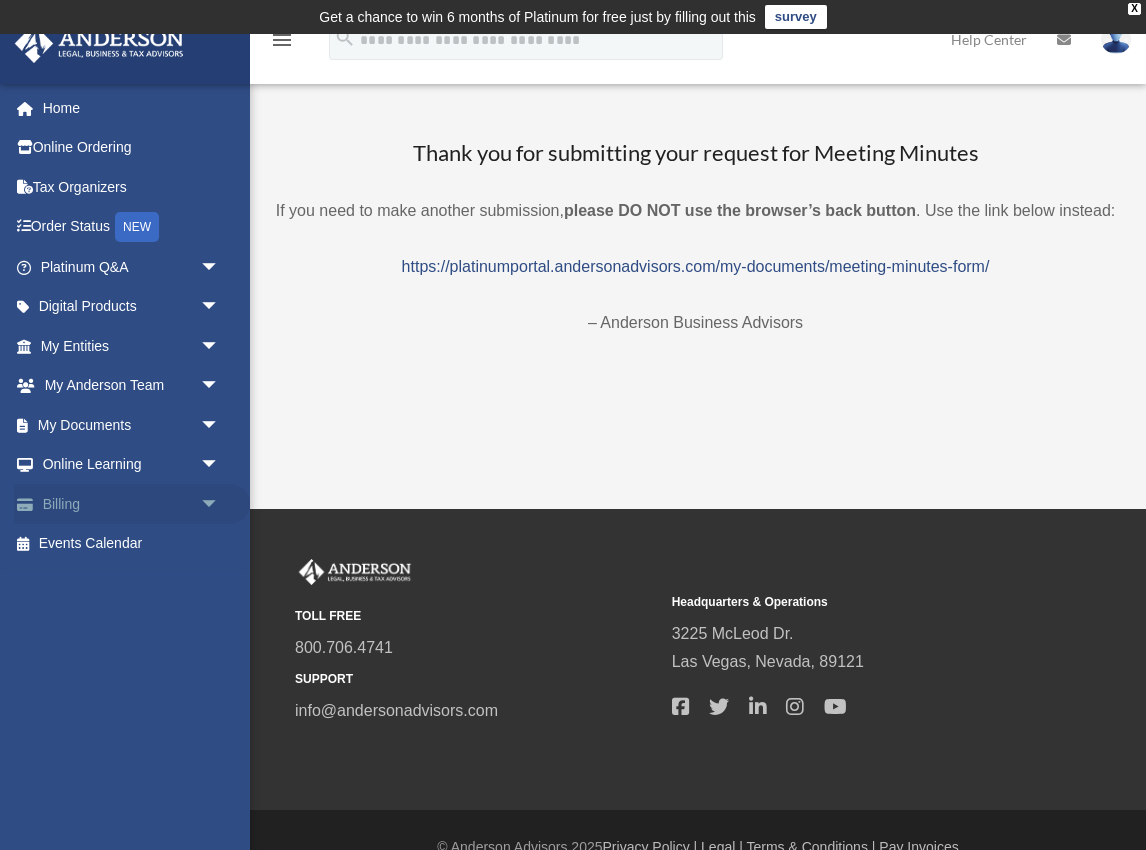 click on "arrow_drop_down" at bounding box center [220, 504] 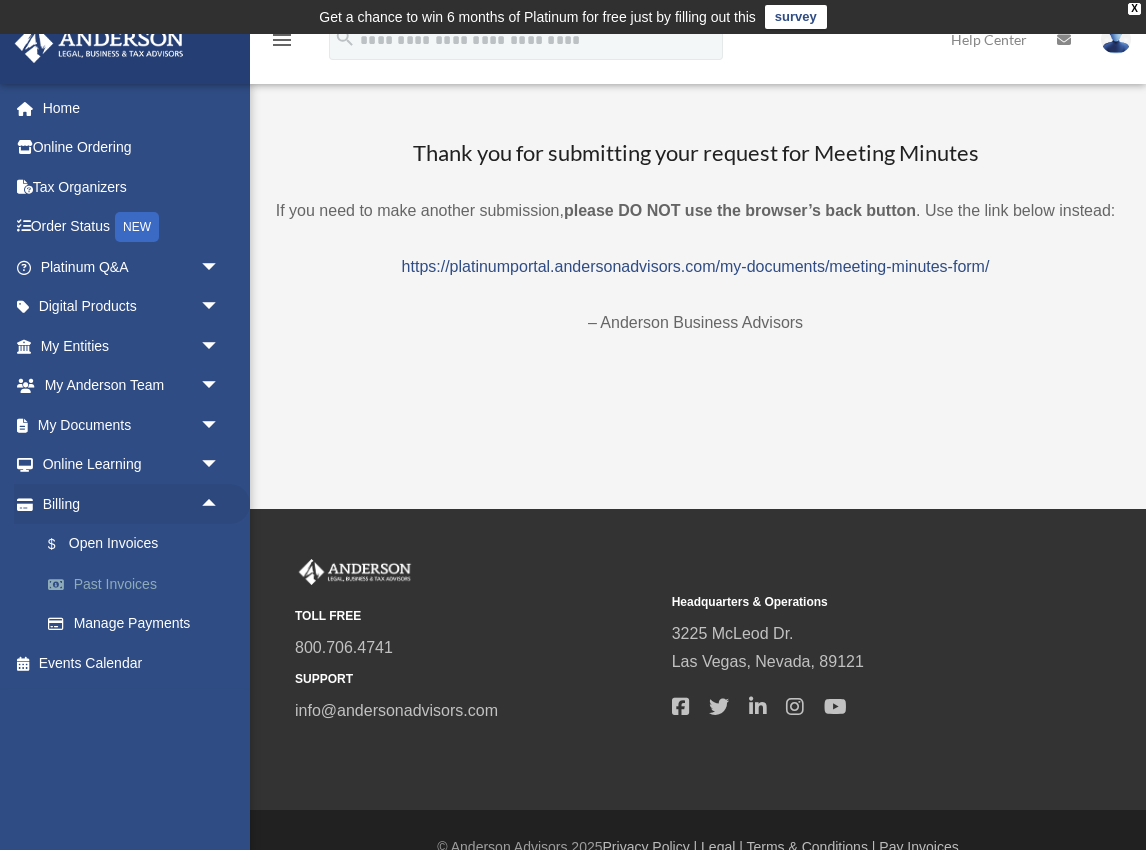 click on "Past Invoices" at bounding box center (139, 584) 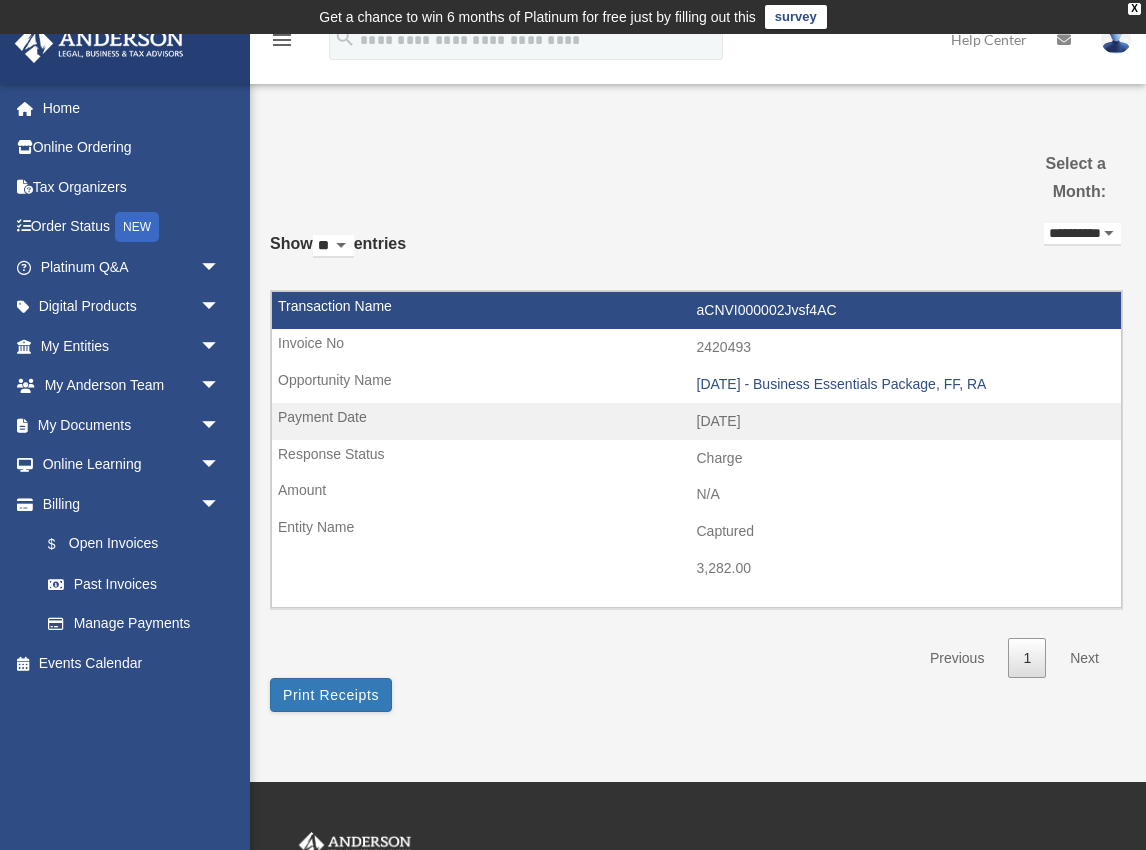 scroll, scrollTop: 0, scrollLeft: 0, axis: both 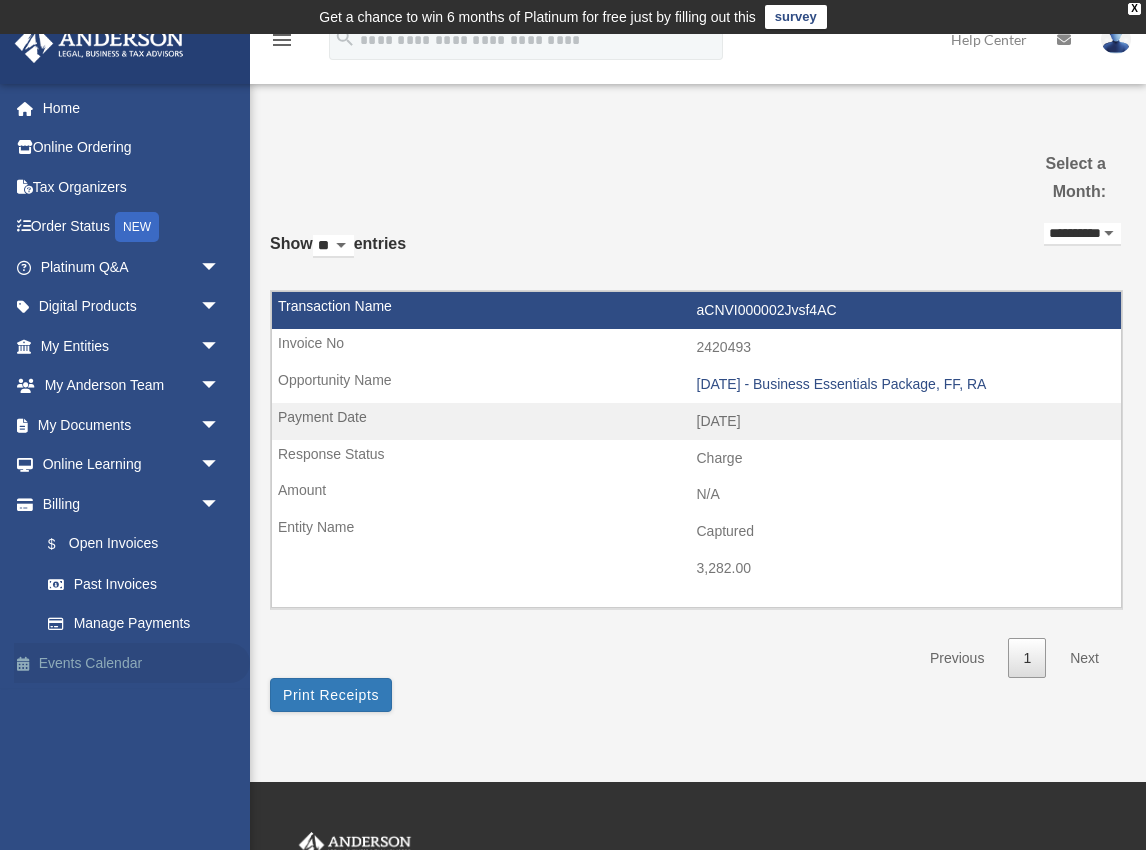 click on "Events Calendar" at bounding box center [132, 663] 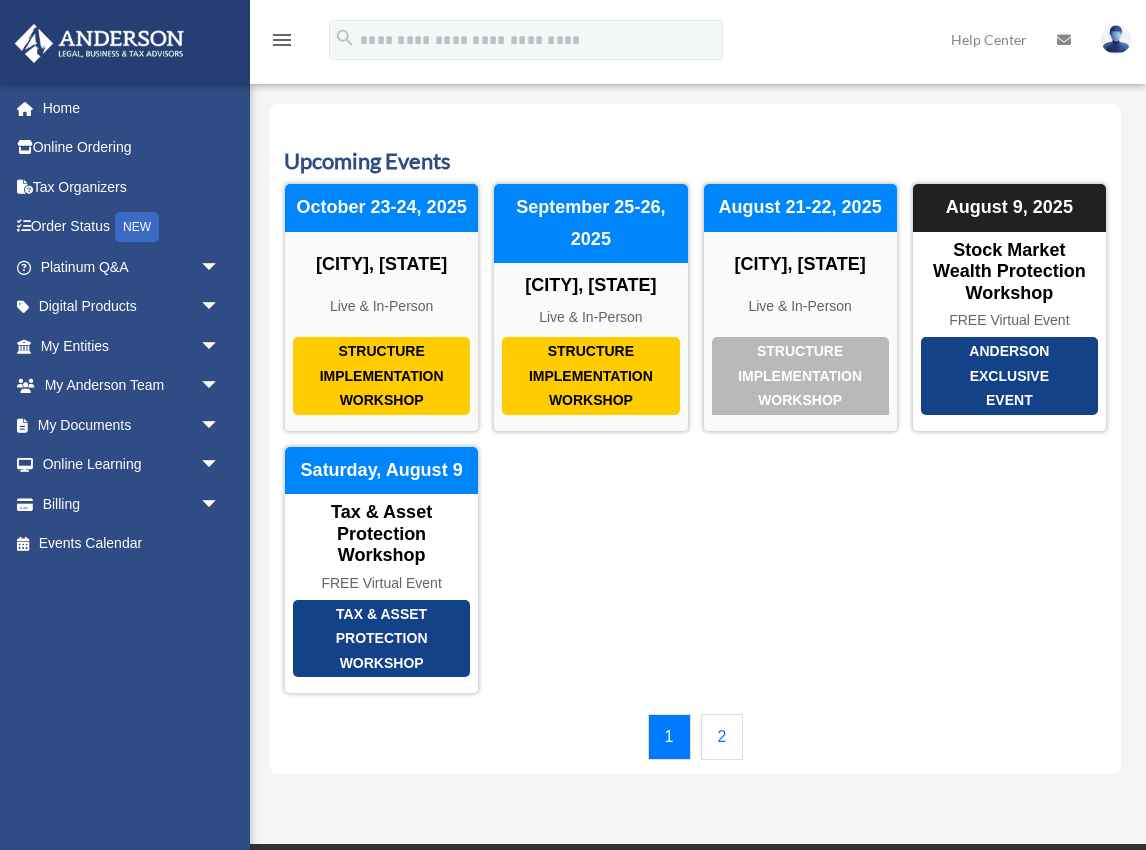 scroll, scrollTop: 0, scrollLeft: 0, axis: both 